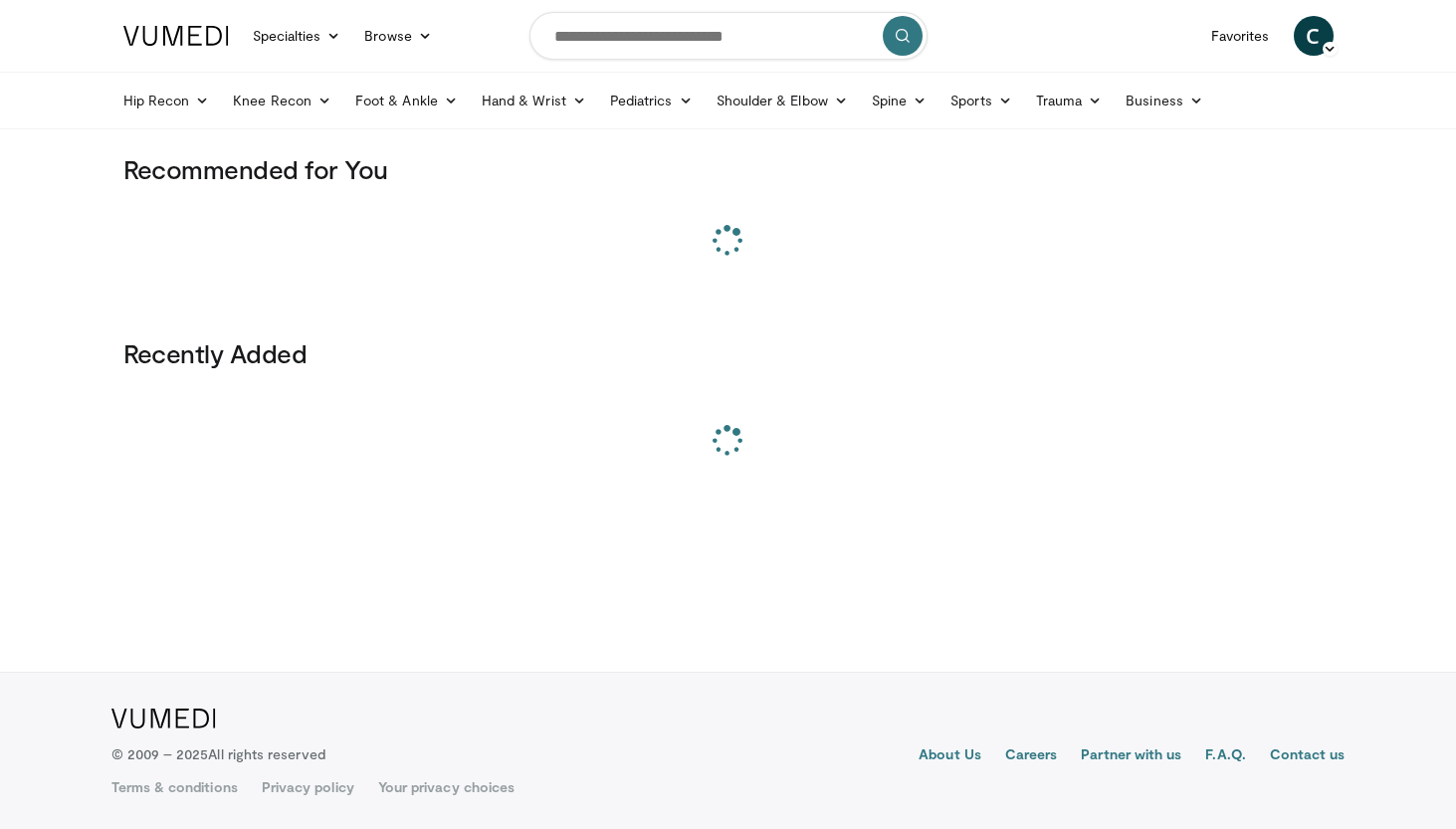 scroll, scrollTop: 0, scrollLeft: 0, axis: both 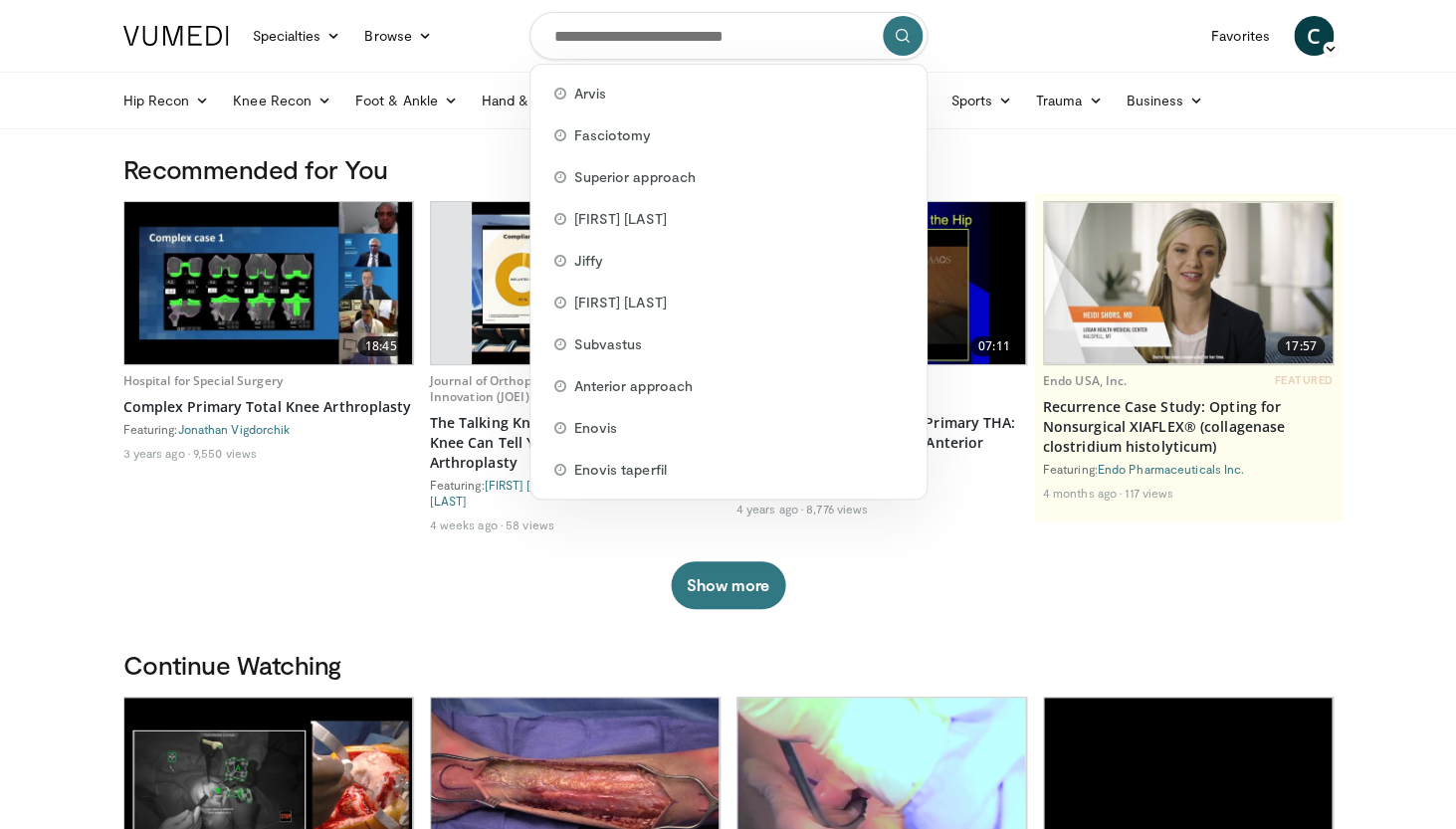 click at bounding box center (728, 36) 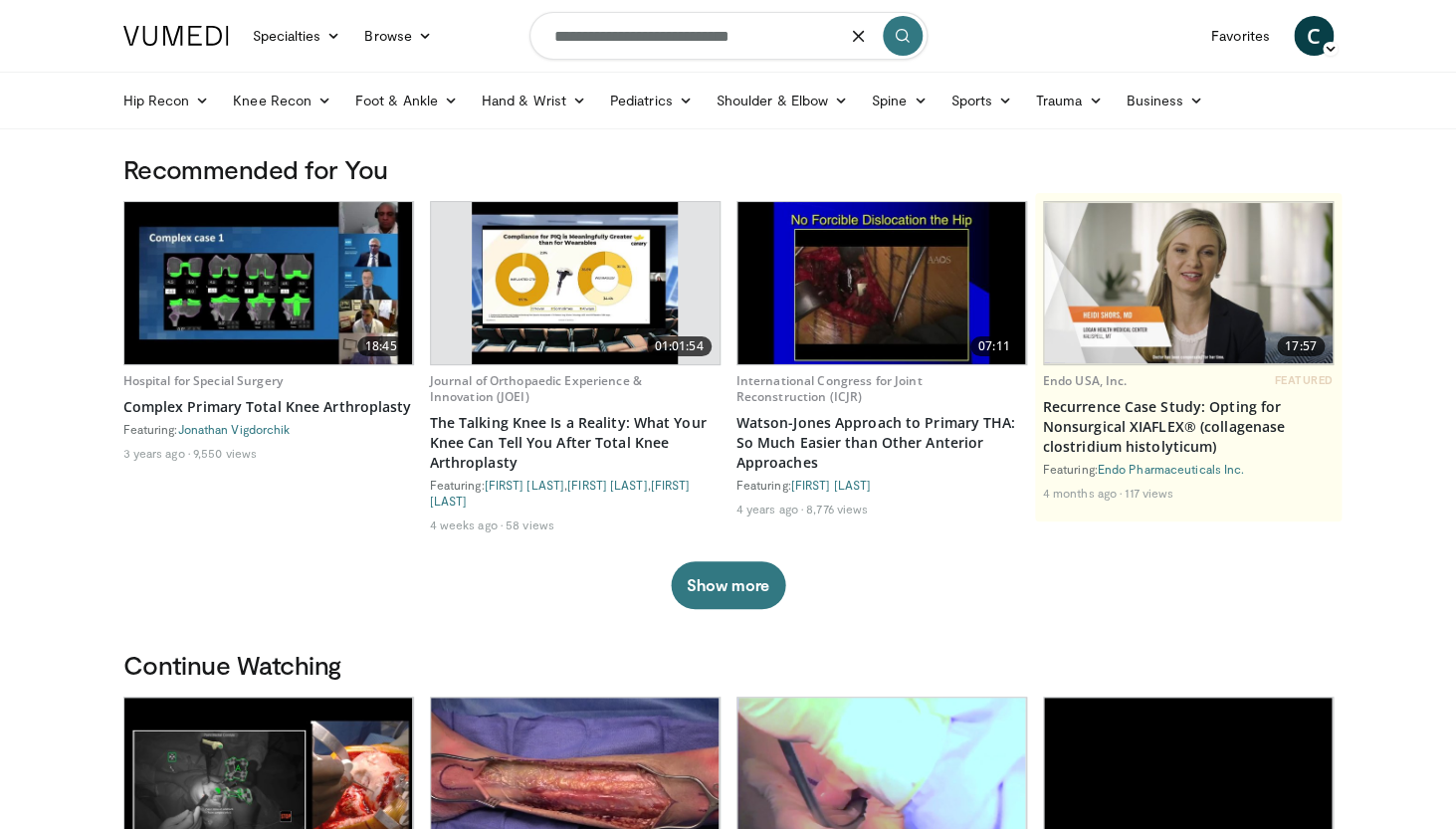type on "**********" 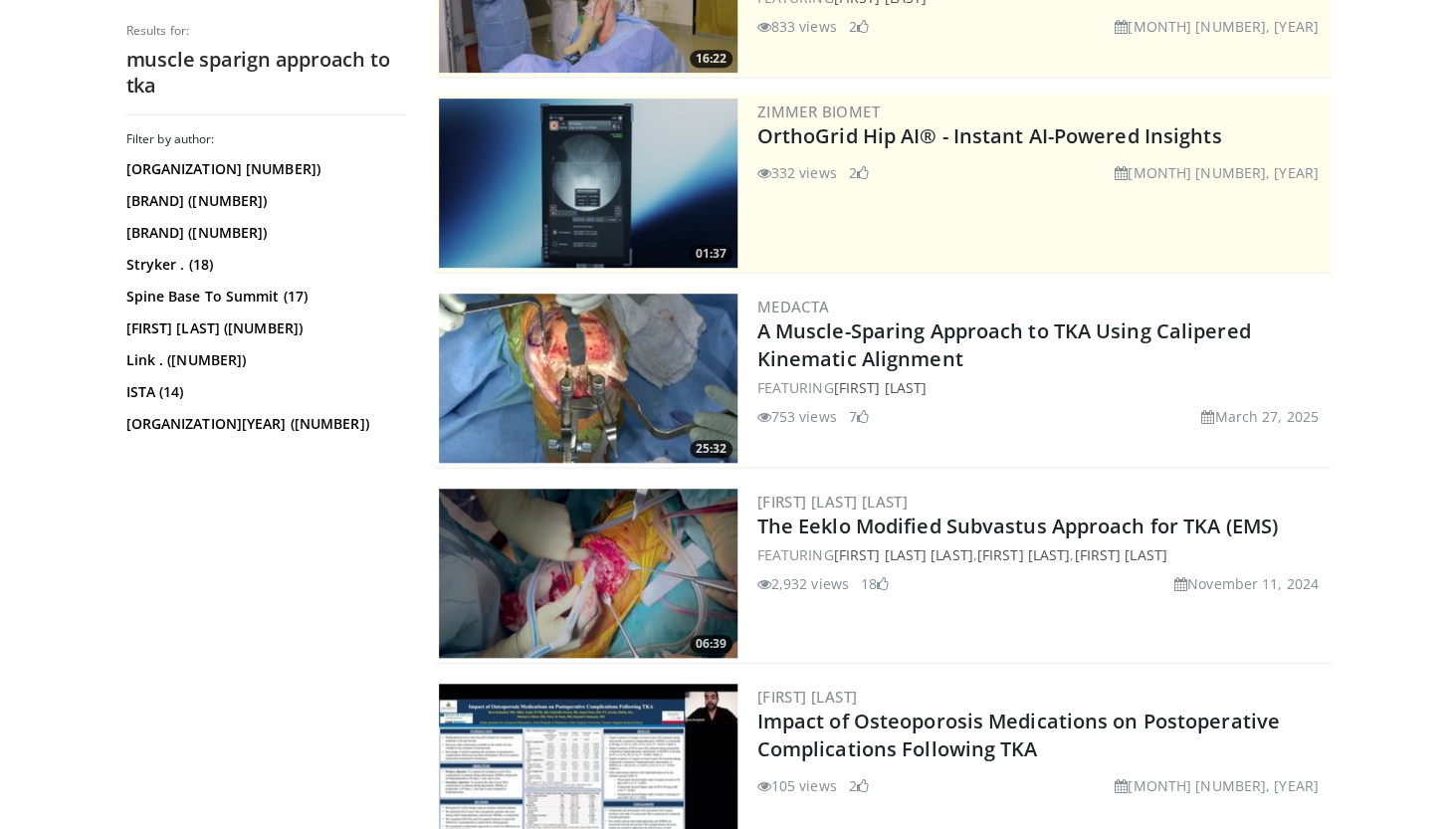 scroll, scrollTop: 325, scrollLeft: 0, axis: vertical 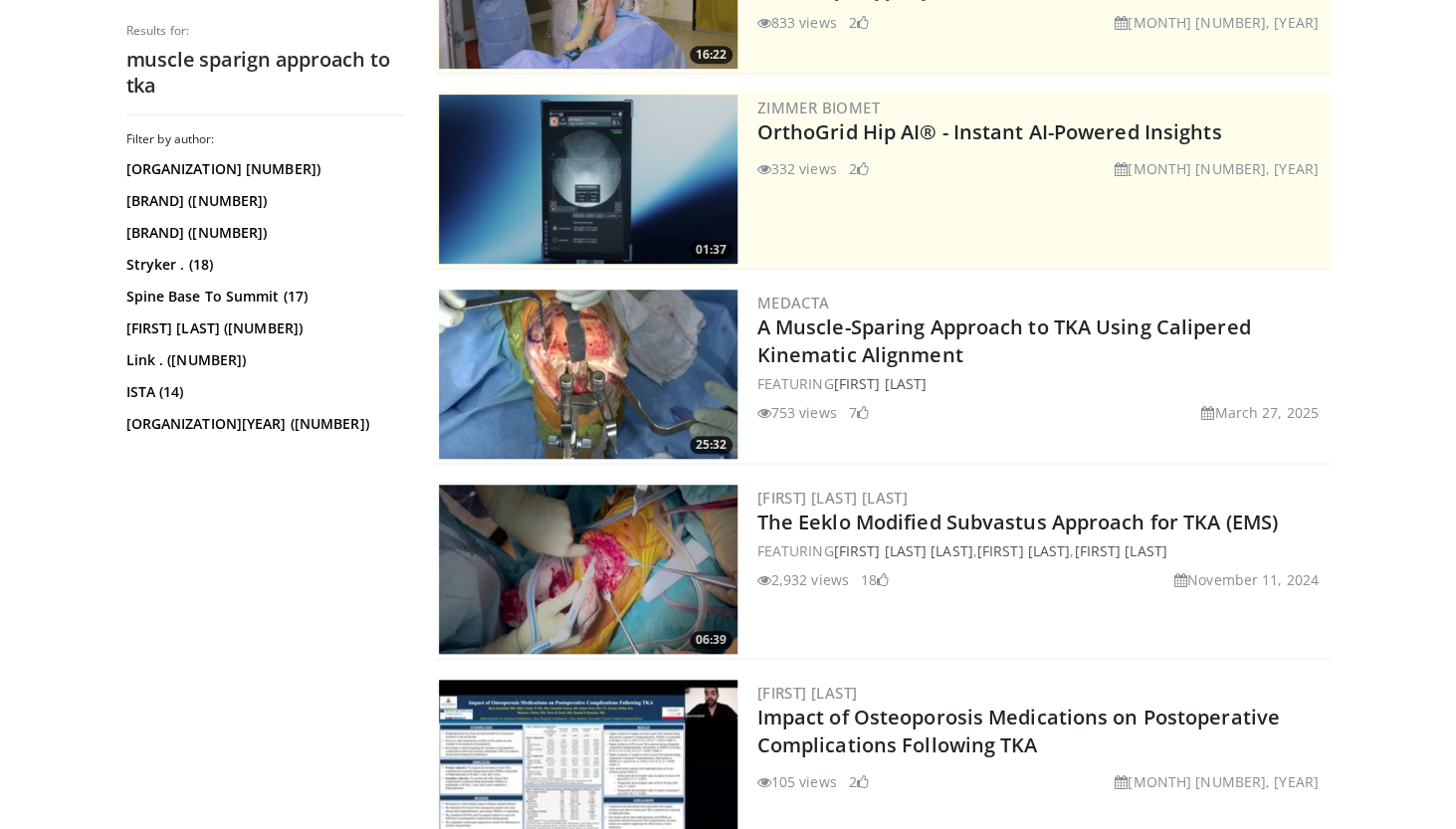 click at bounding box center (588, 374) 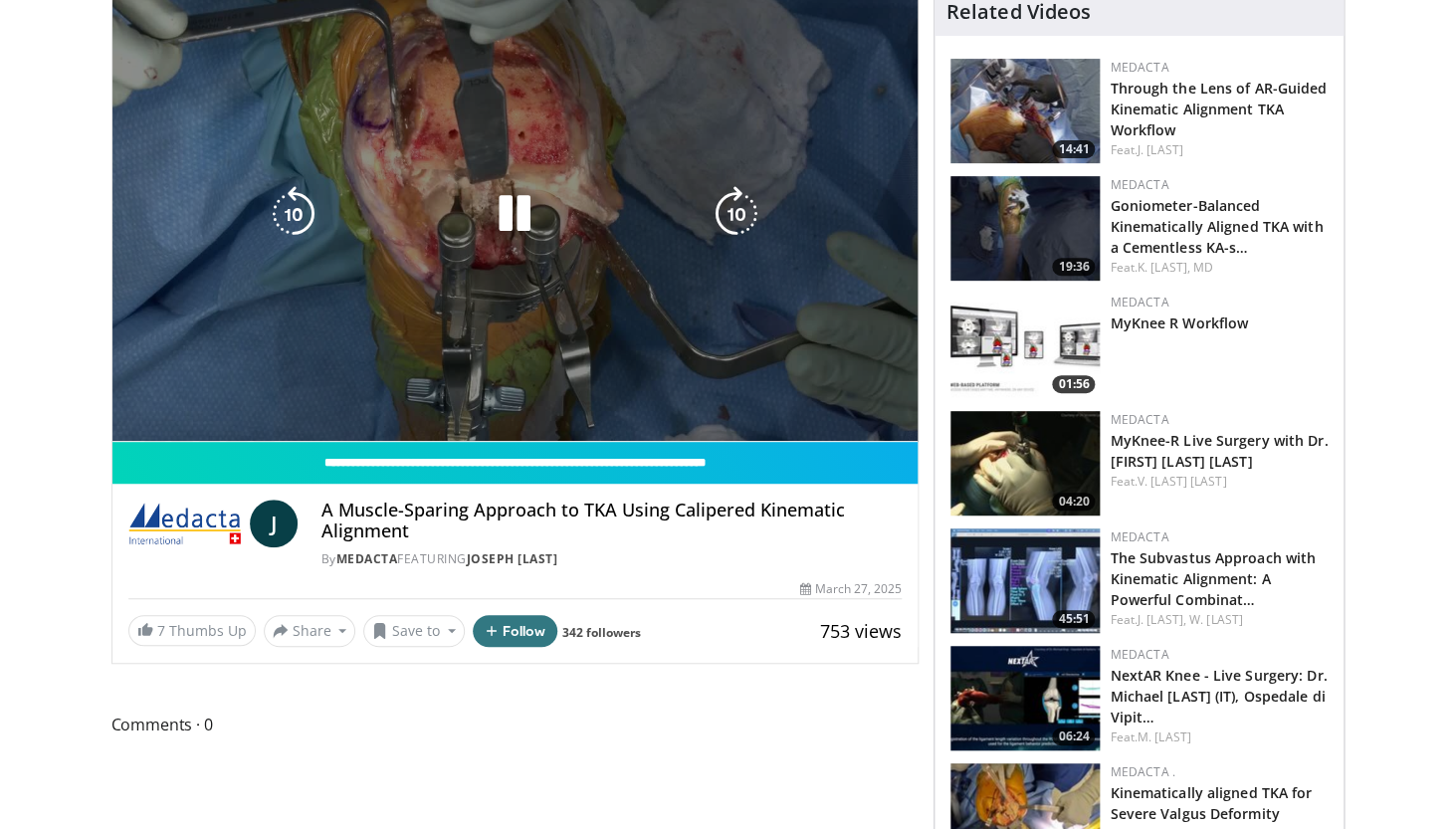 scroll, scrollTop: 179, scrollLeft: 0, axis: vertical 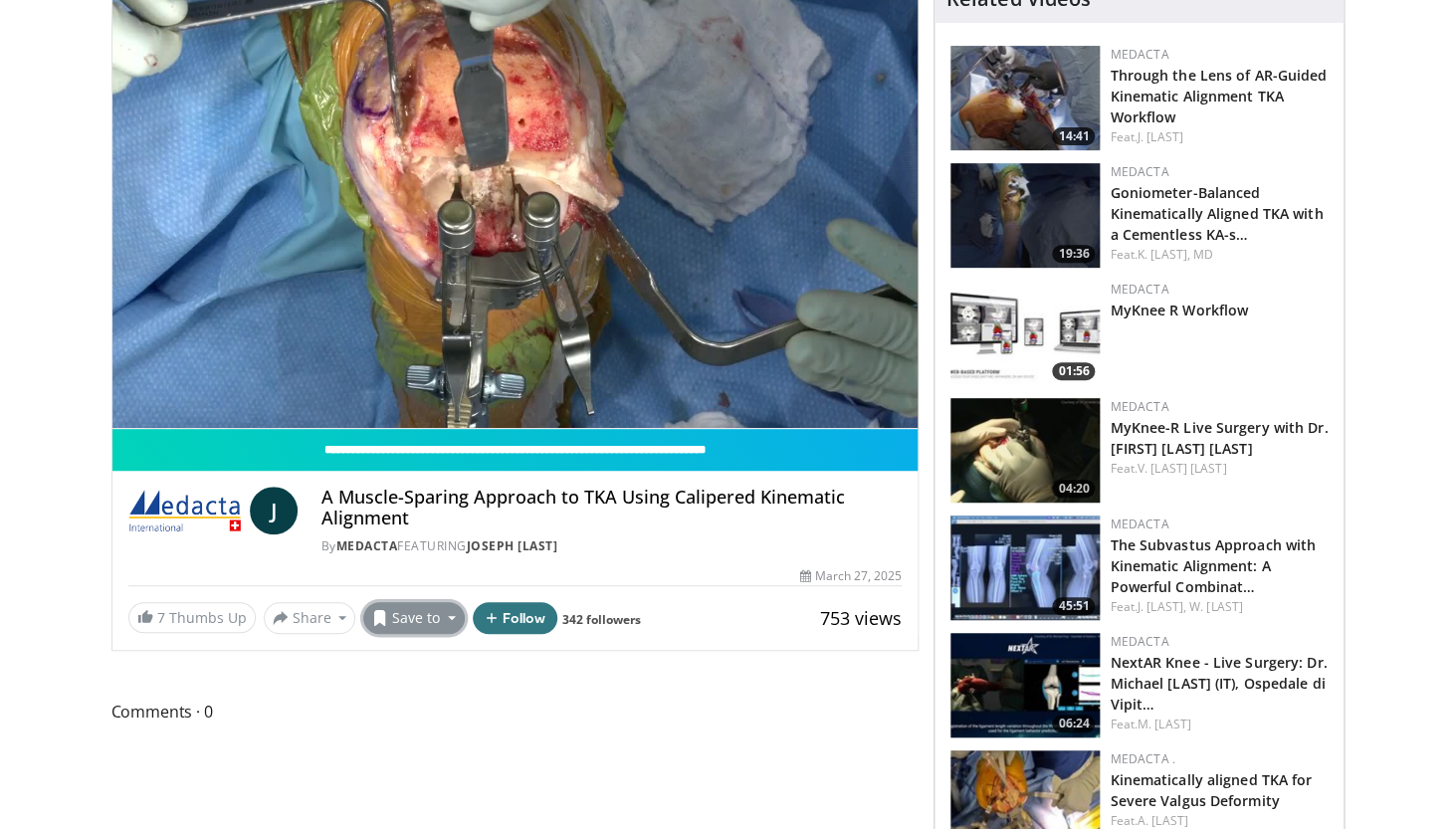 click on "Save to" at bounding box center [414, 618] 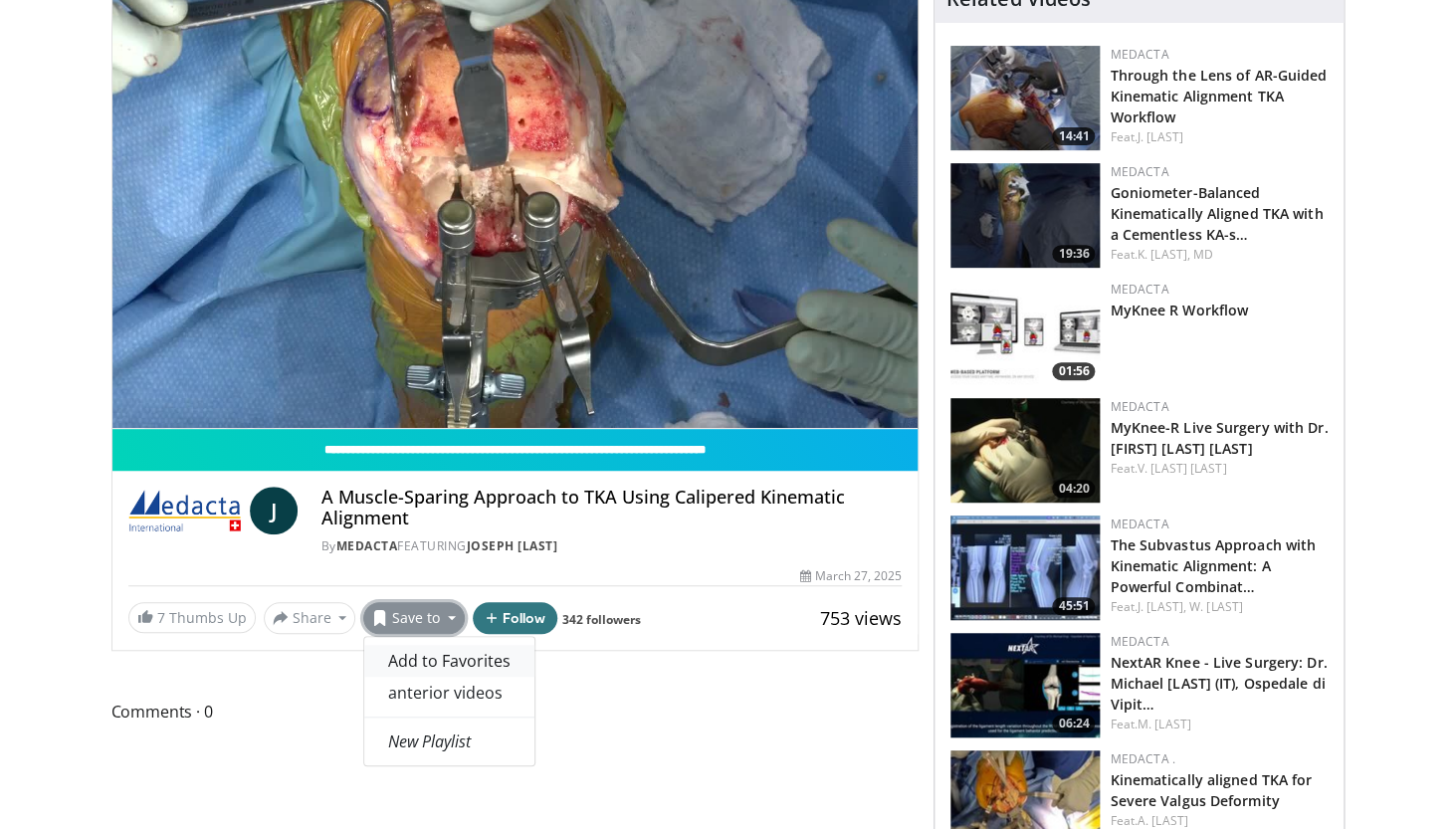 click on "Add to Favorites" at bounding box center (449, 661) 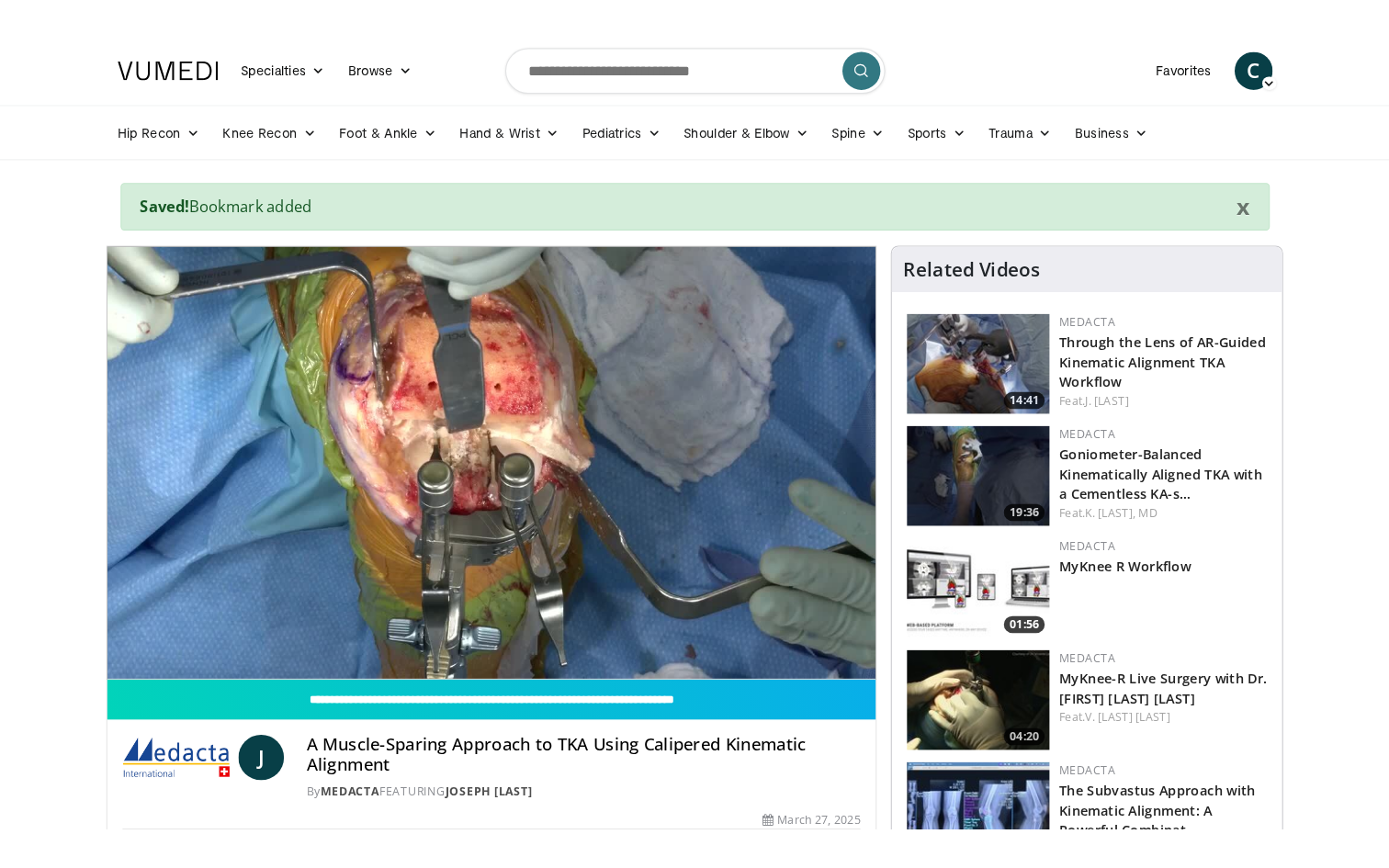 scroll, scrollTop: 0, scrollLeft: 0, axis: both 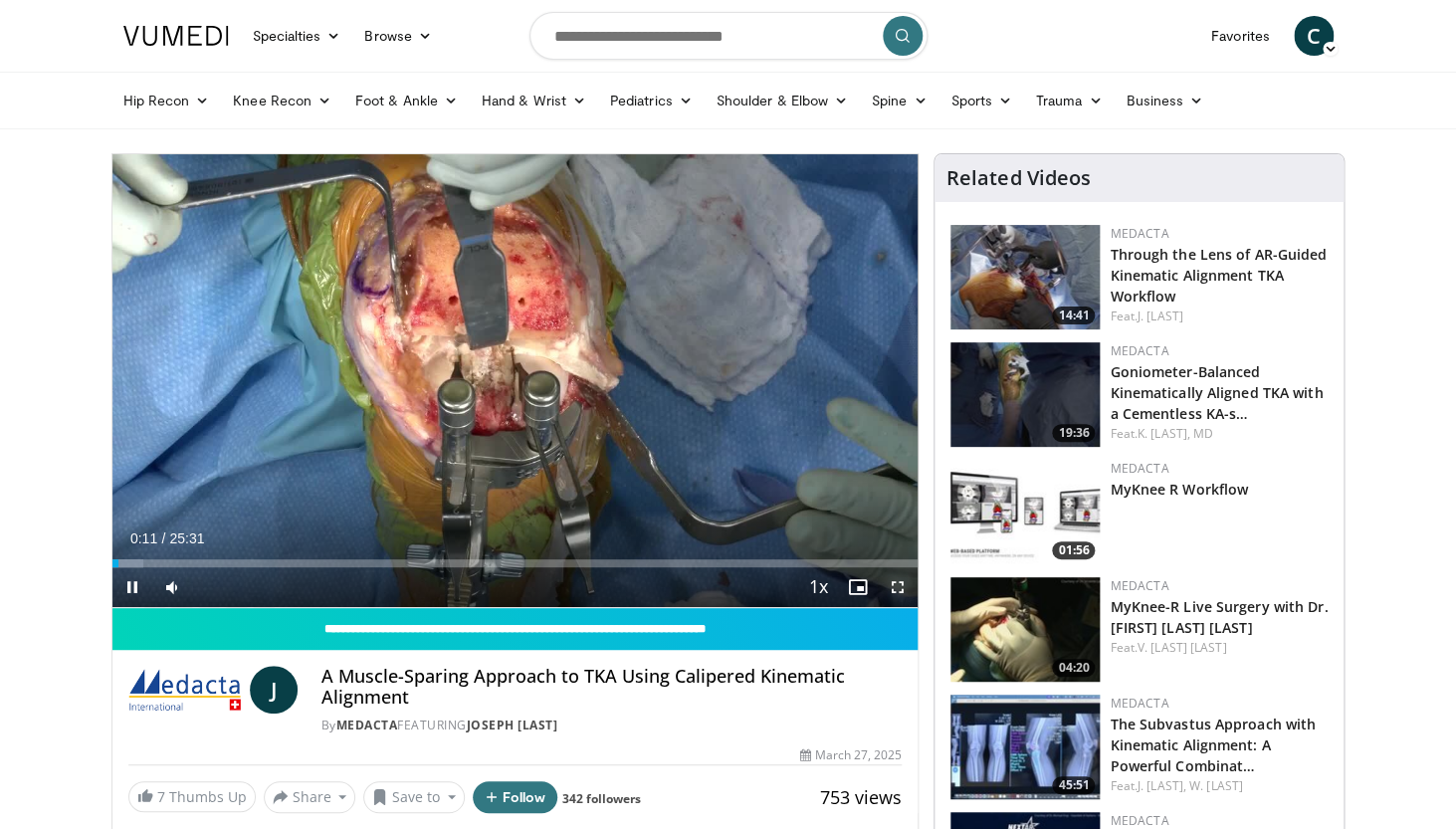 click at bounding box center [898, 587] 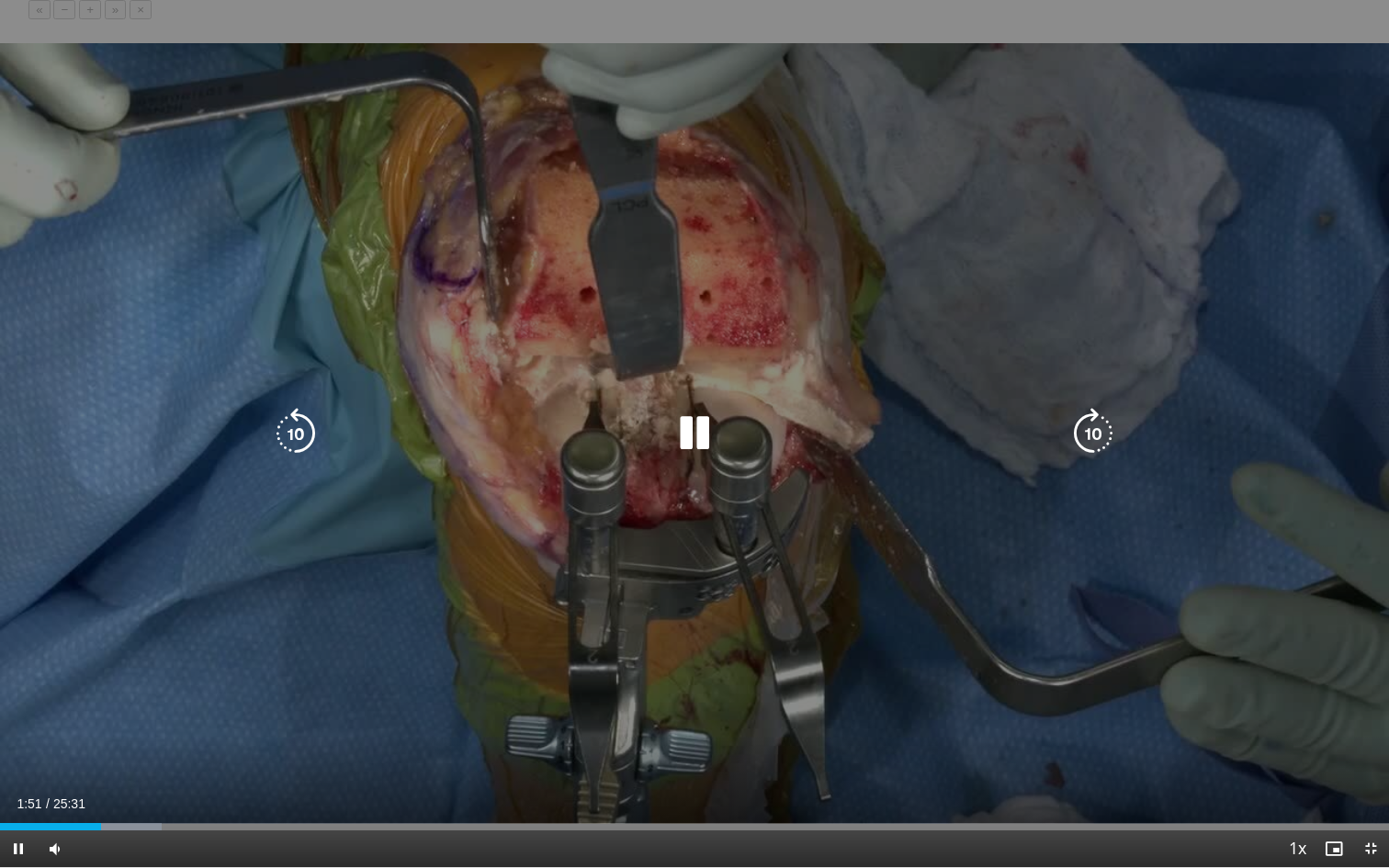 click at bounding box center [694, 434] 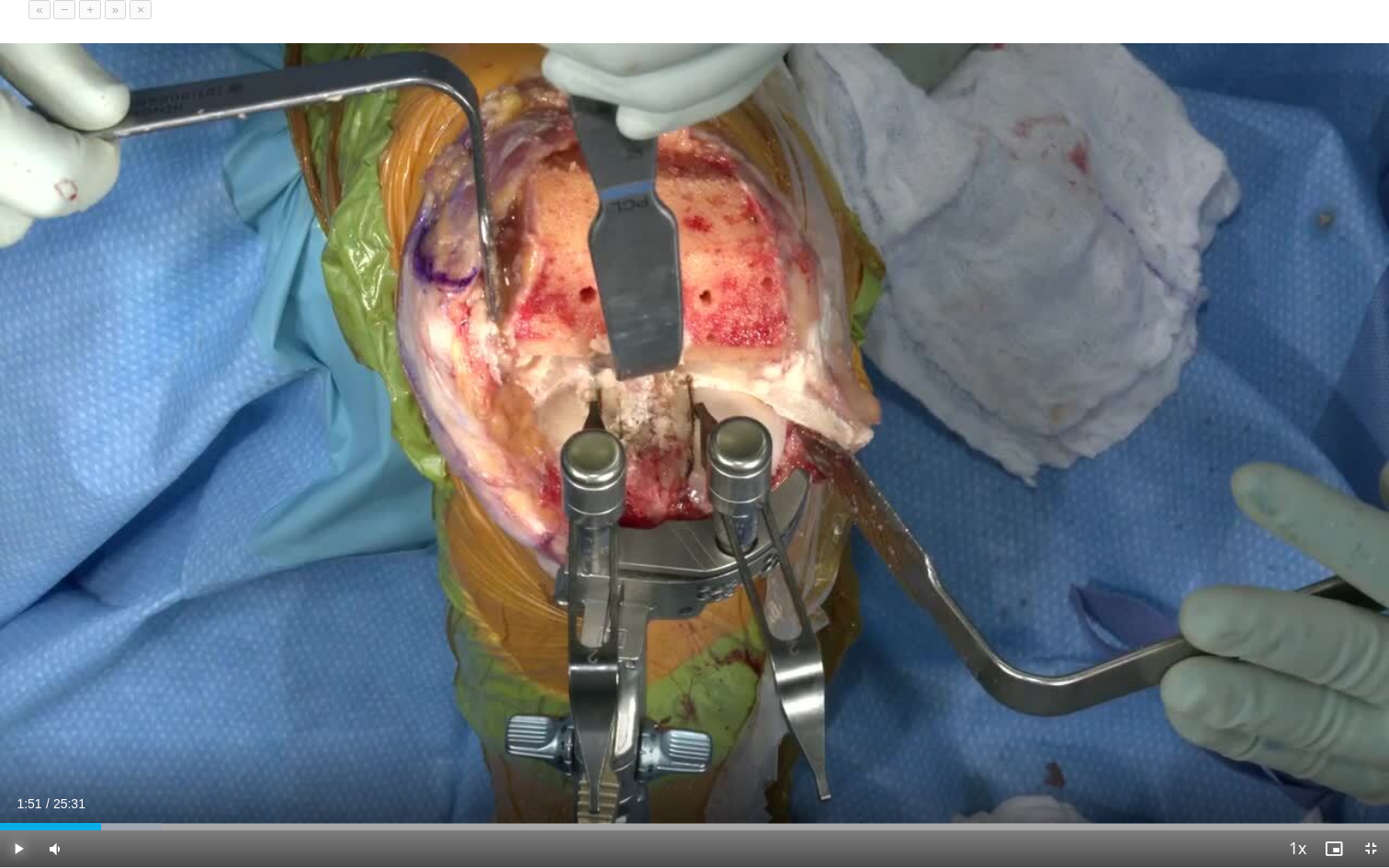 click at bounding box center (18, 849) 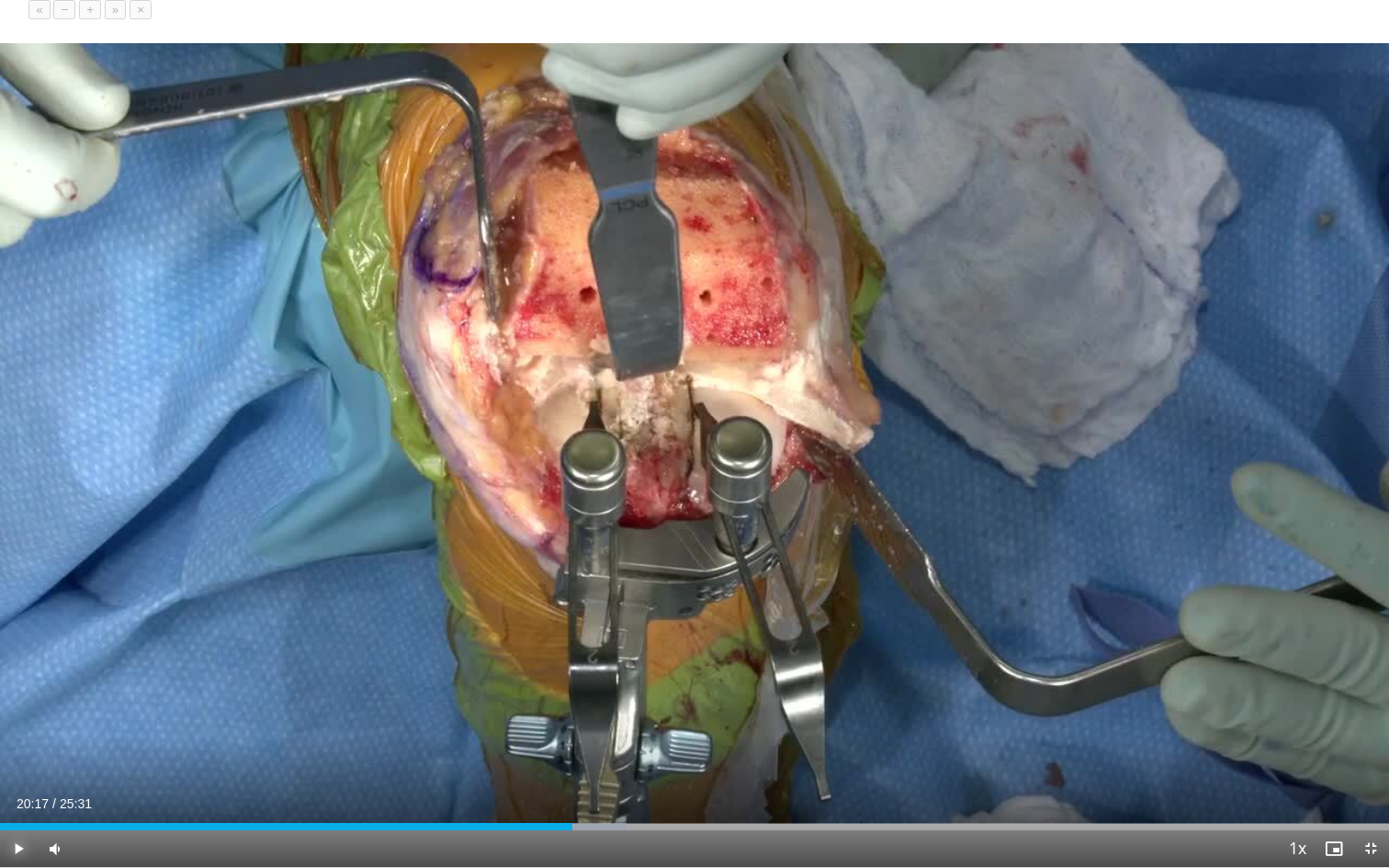 click on "Loaded :  45.11% 10:31 20:17" at bounding box center [694, 827] 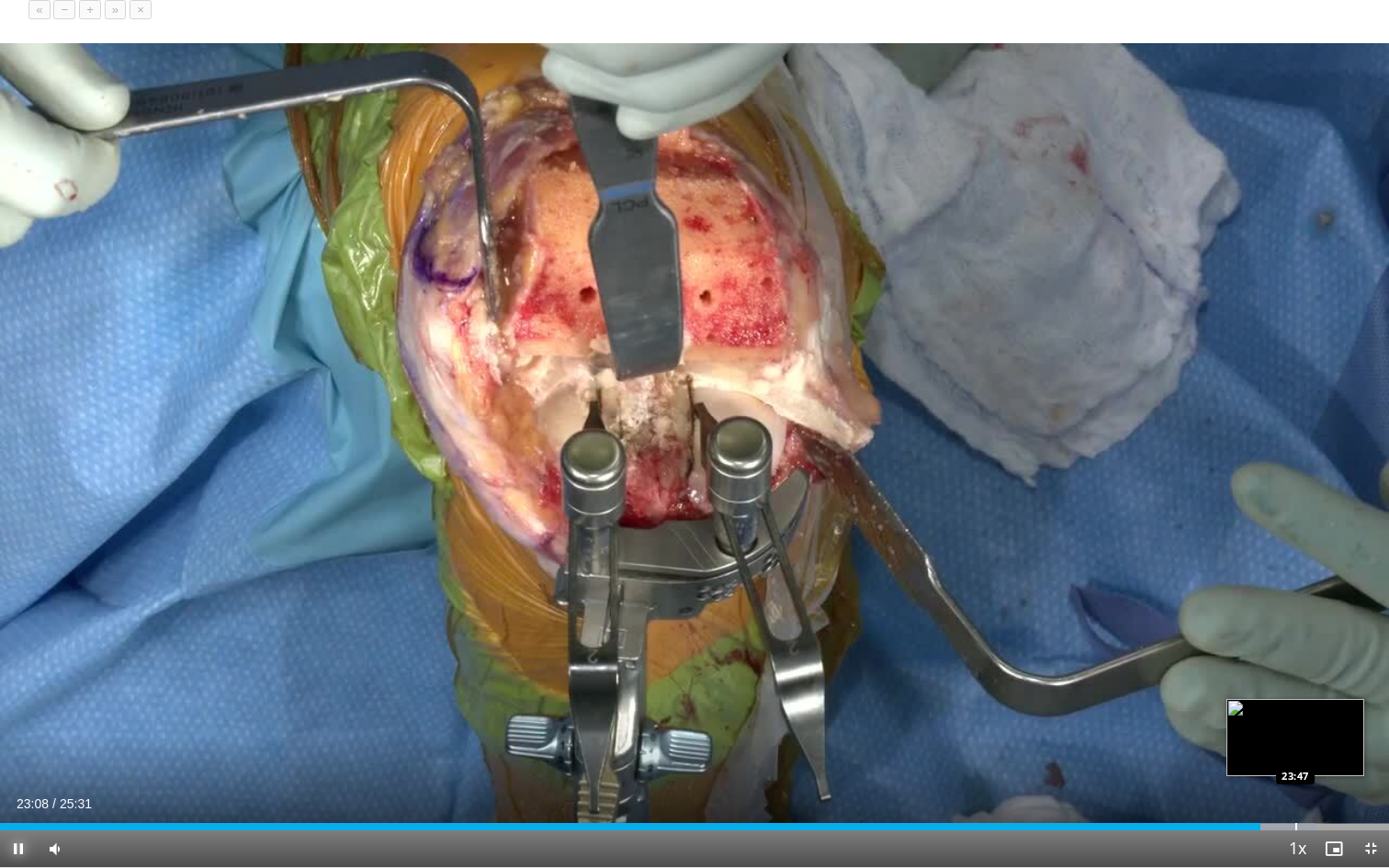 click at bounding box center [1296, 827] 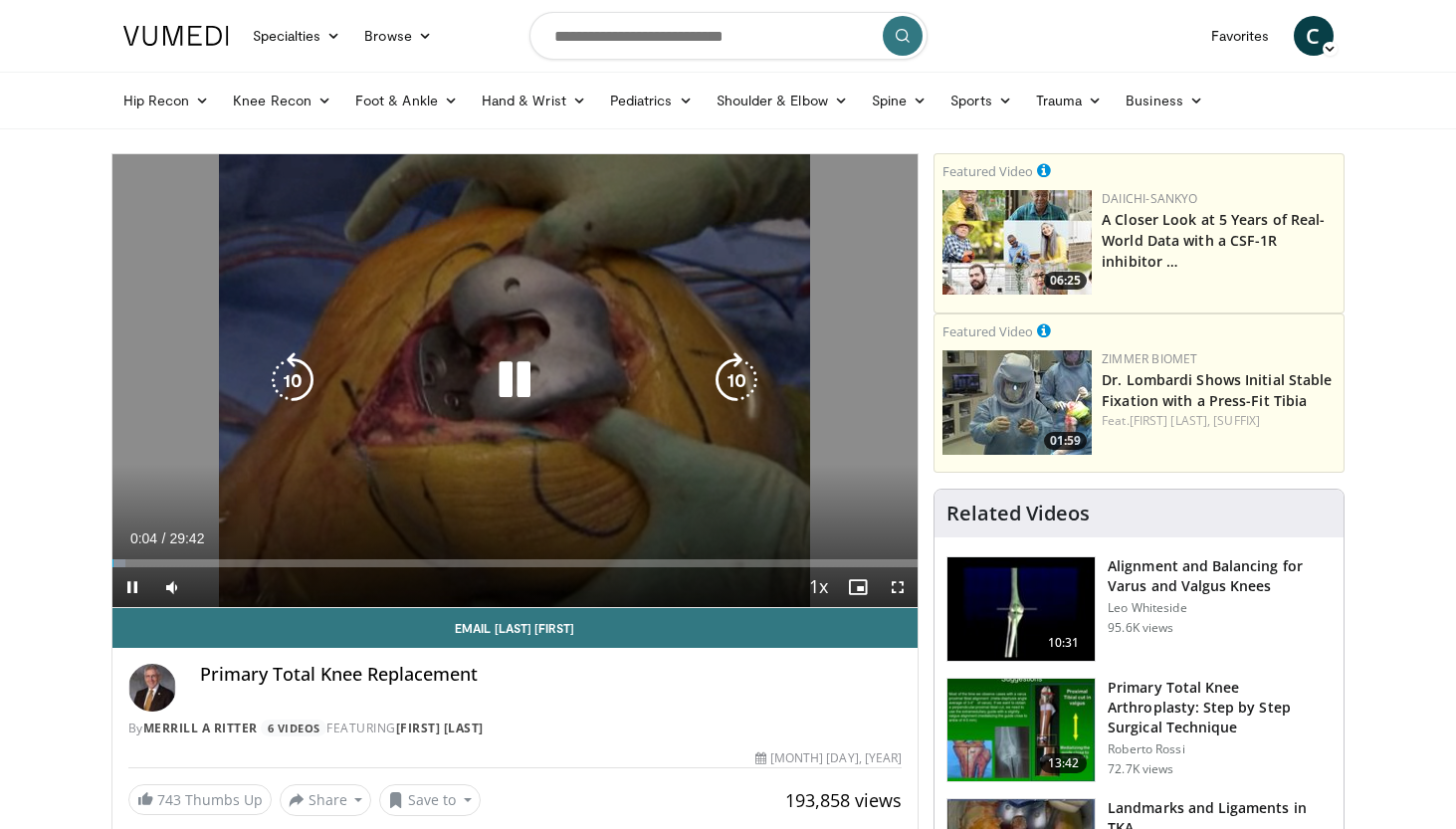 scroll, scrollTop: 0, scrollLeft: 0, axis: both 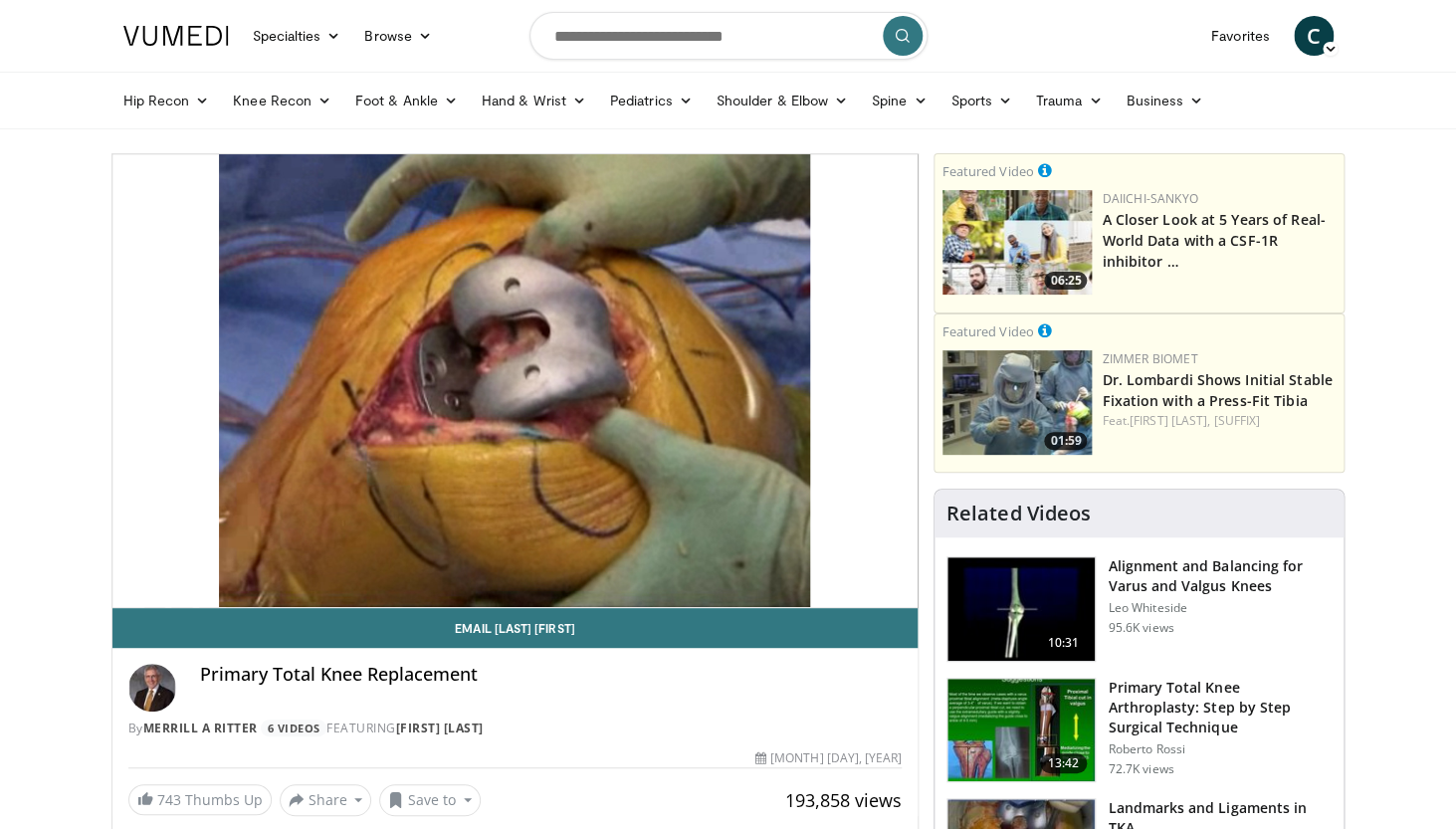 click at bounding box center [728, 36] 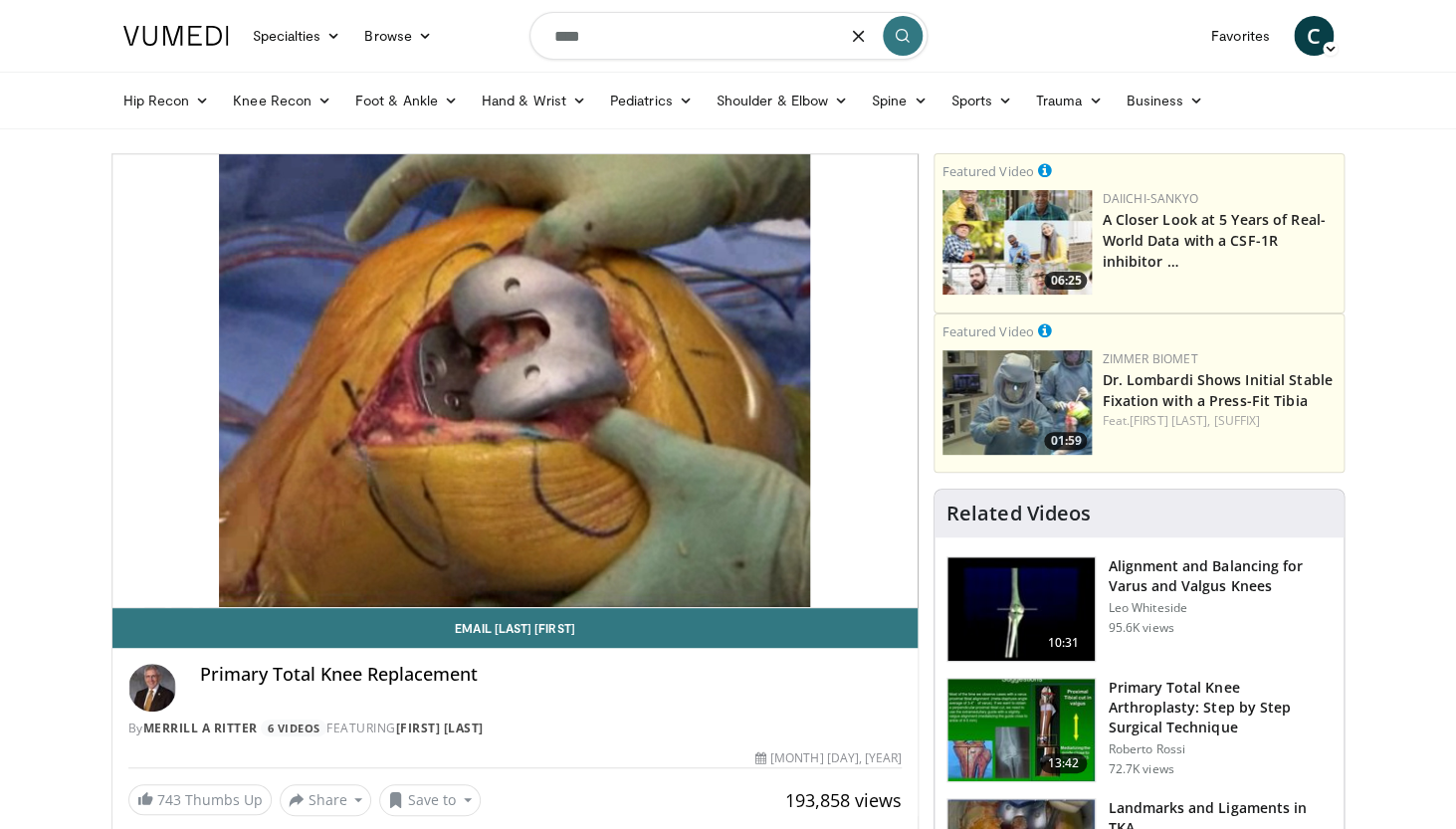 type on "*****" 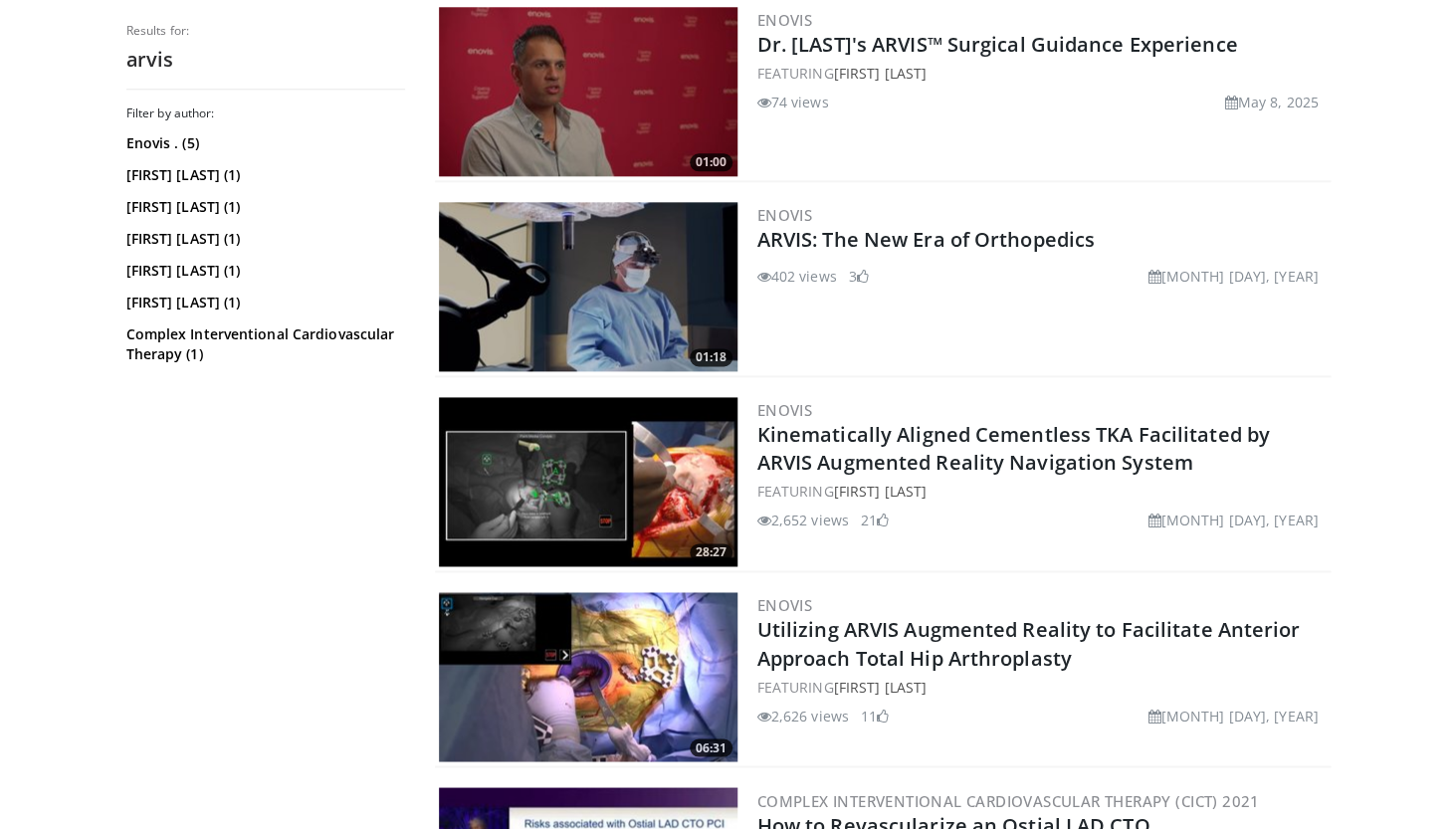 scroll, scrollTop: 809, scrollLeft: 0, axis: vertical 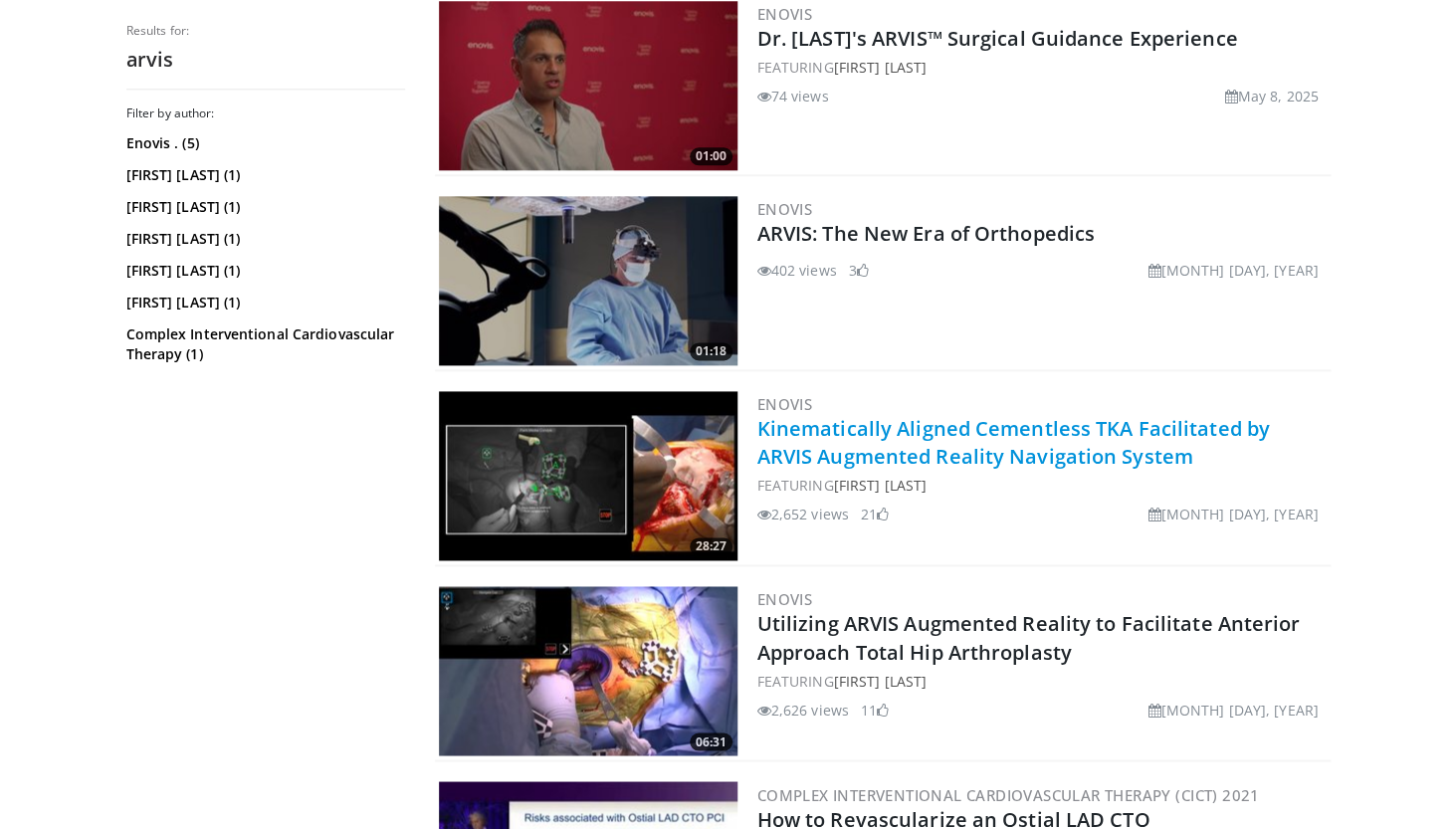 click on "Kinematically Aligned Cementless TKA Facilitated by ARVIS Augmented Reality Navigation System" at bounding box center [1013, 442] 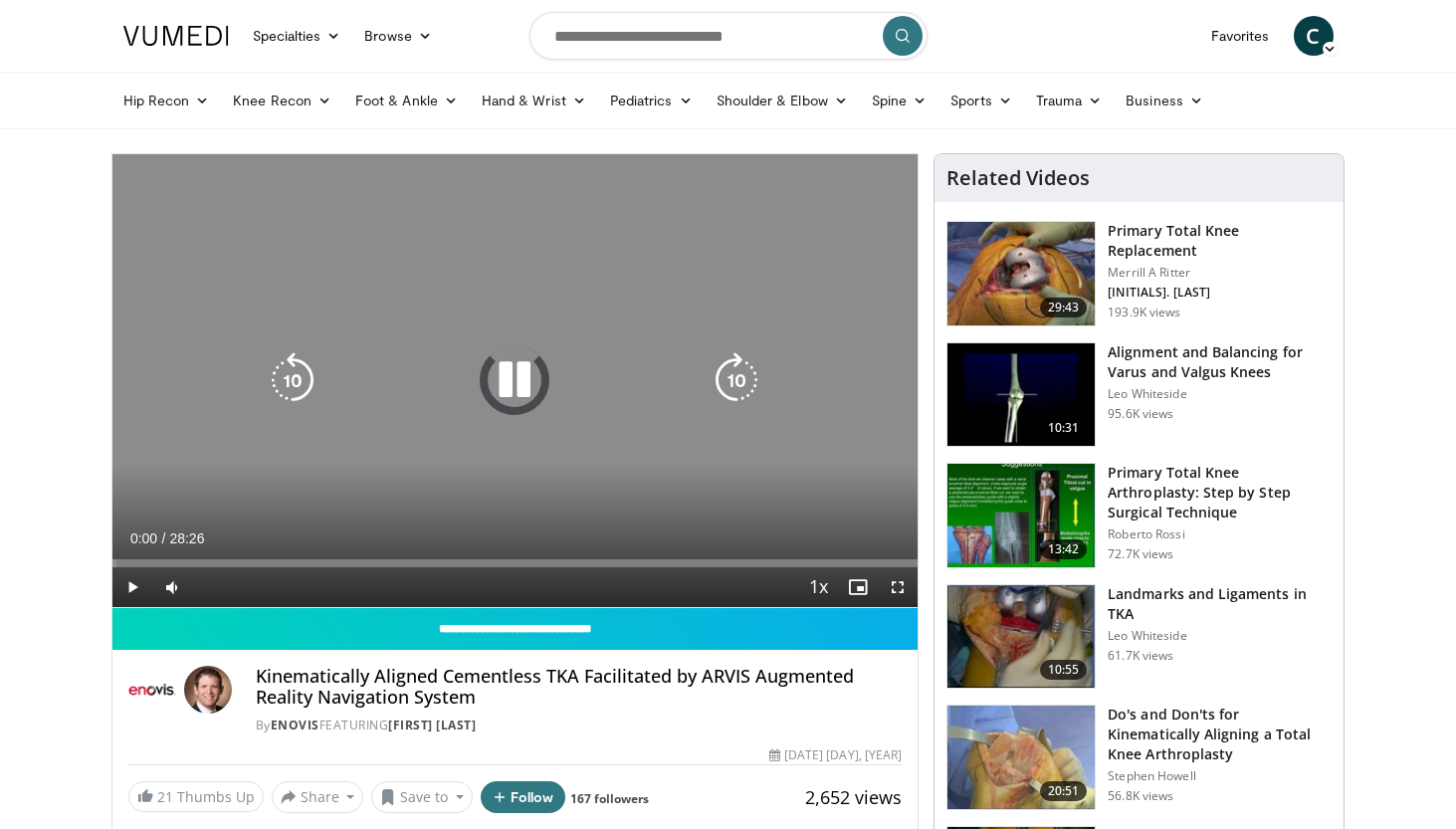 scroll, scrollTop: 0, scrollLeft: 0, axis: both 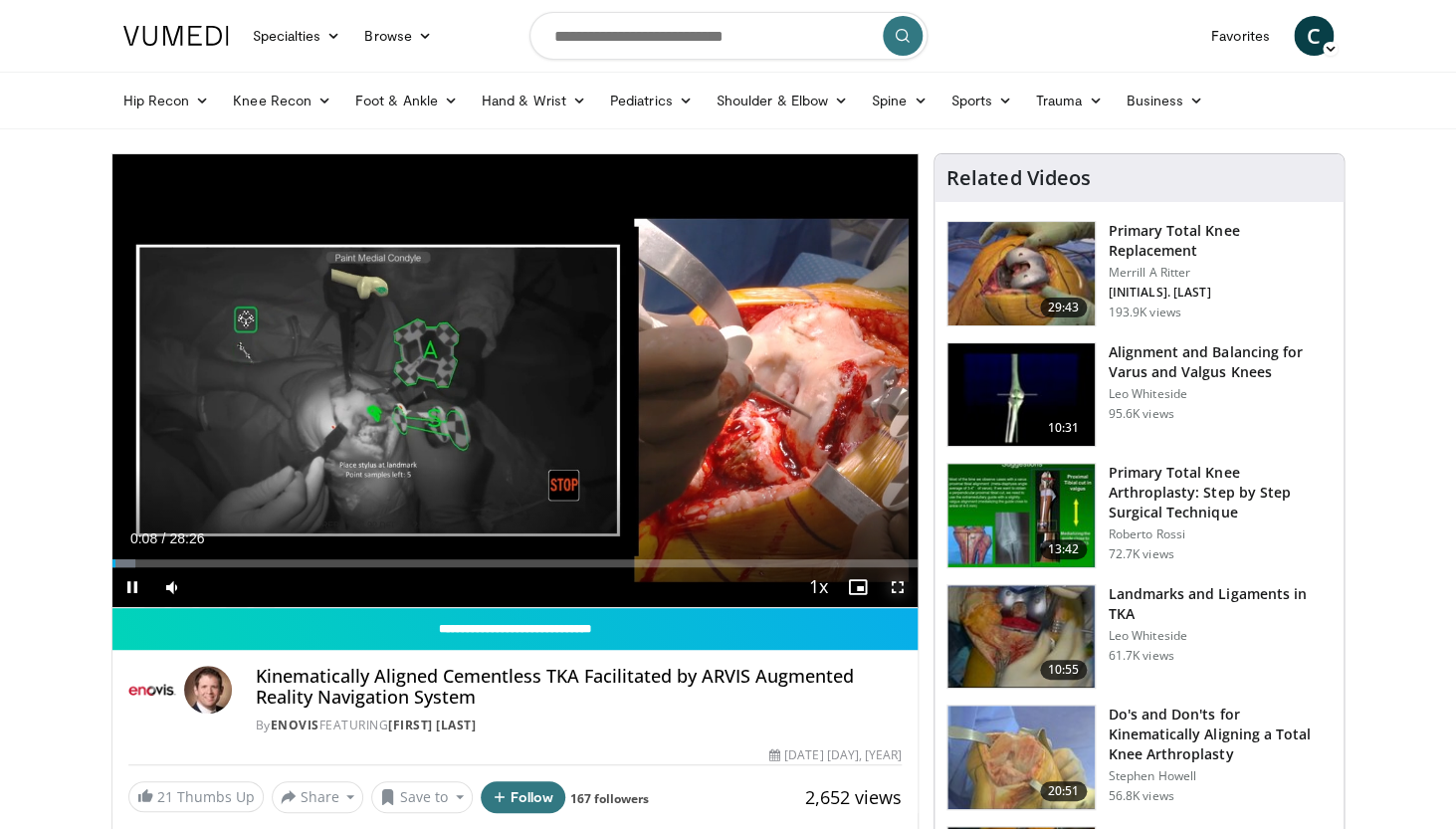 click at bounding box center [898, 587] 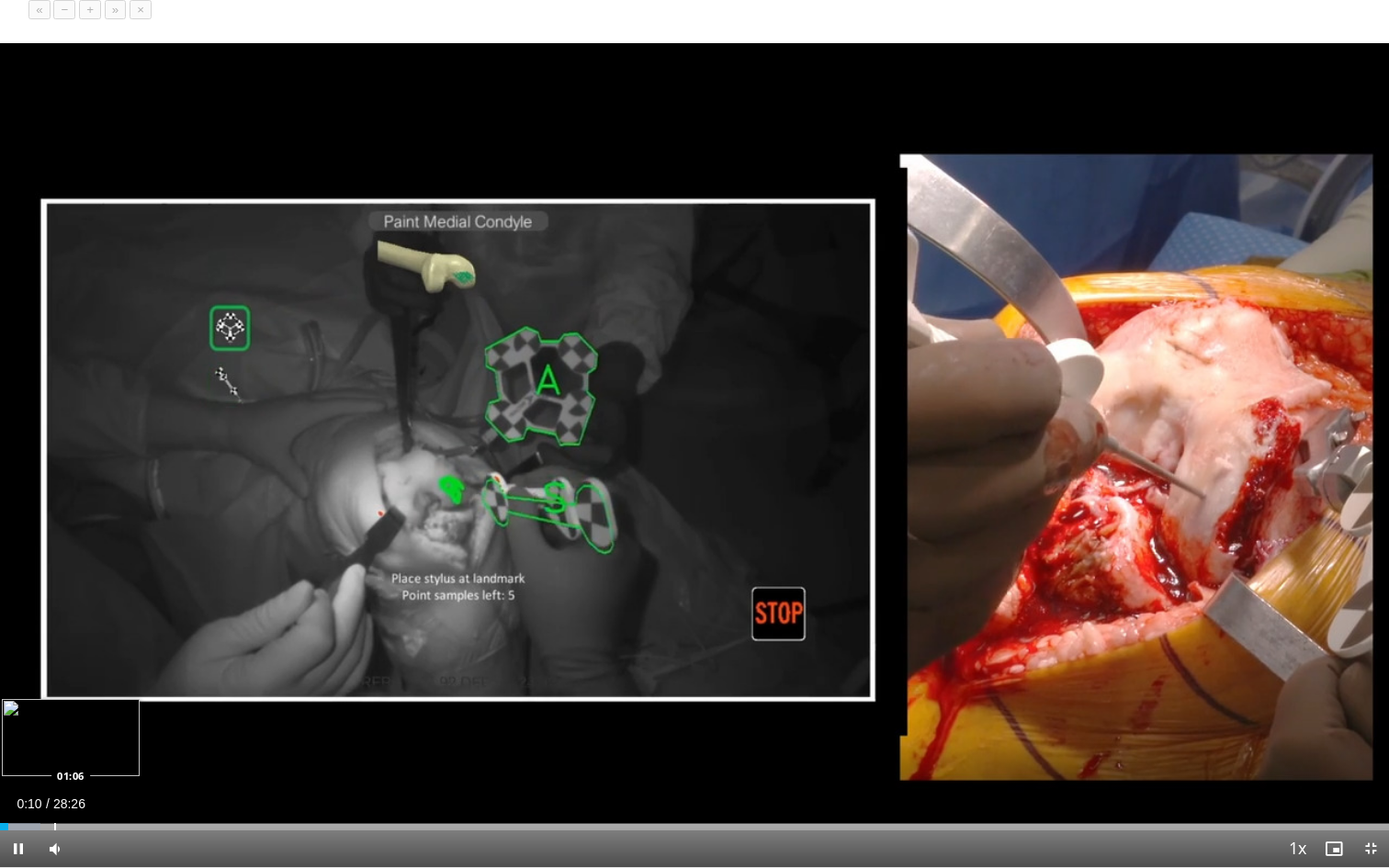 click on "Loaded :  2.90% 00:10 01:06" at bounding box center (694, 827) 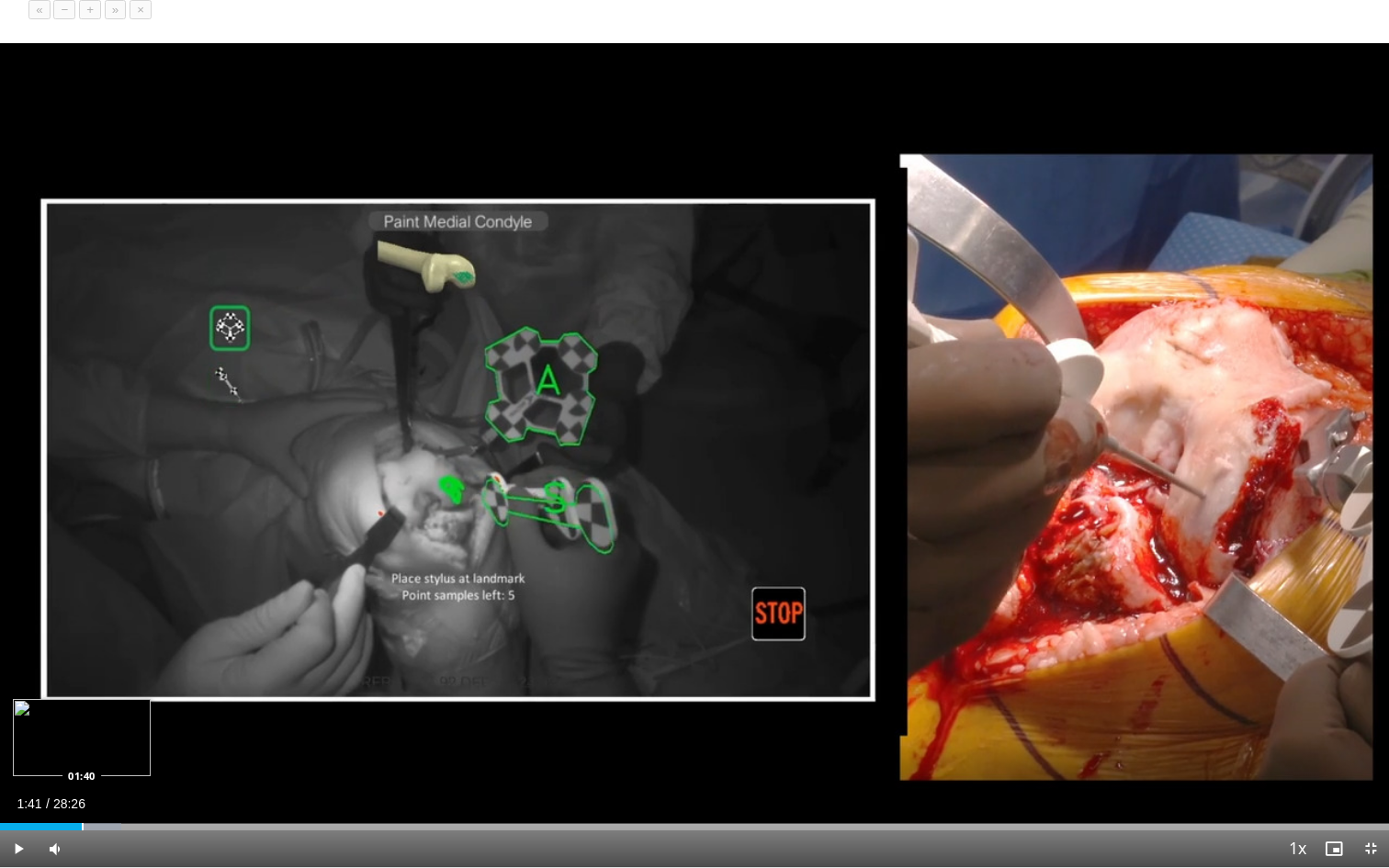 click at bounding box center (83, 827) 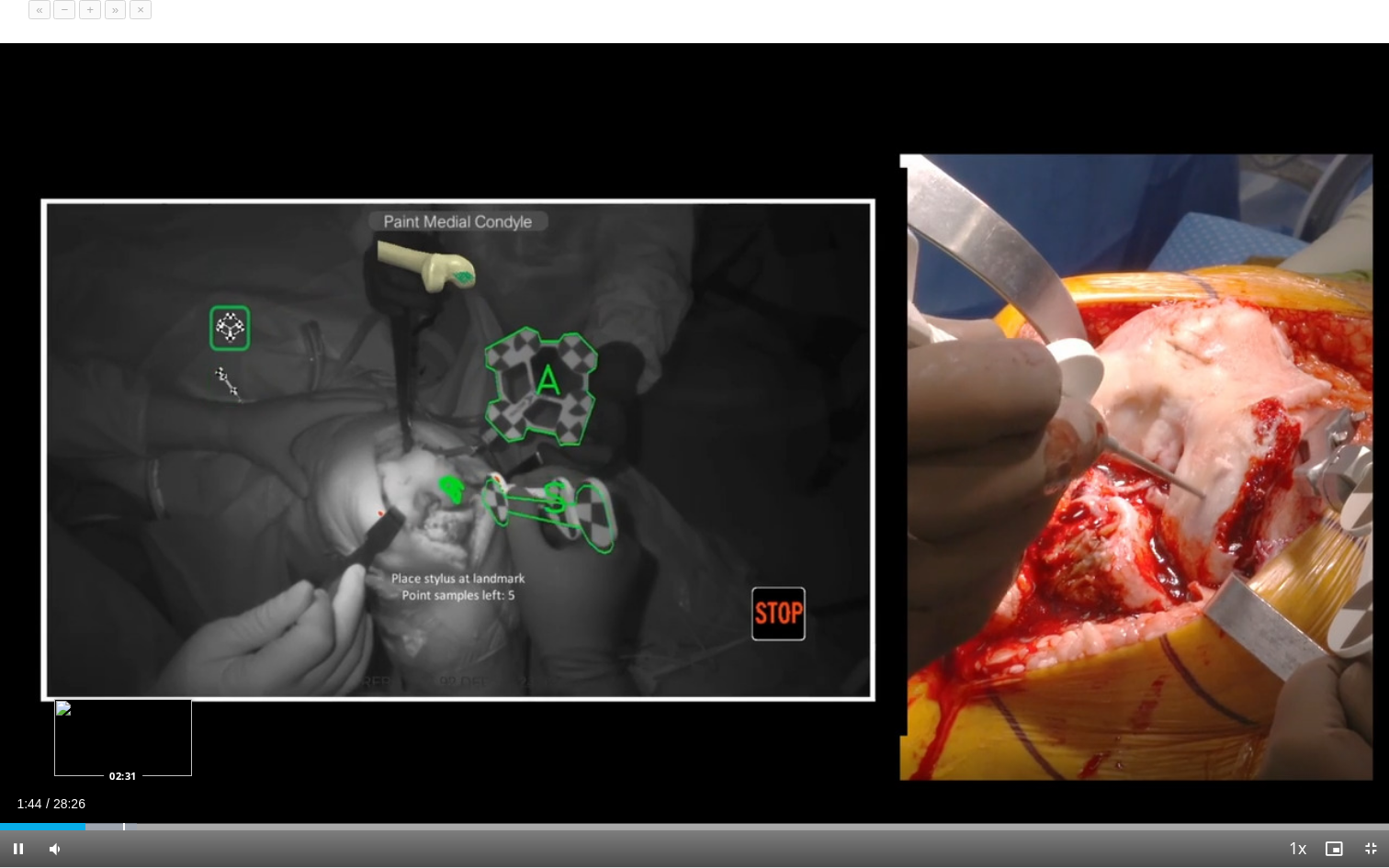 click at bounding box center [124, 827] 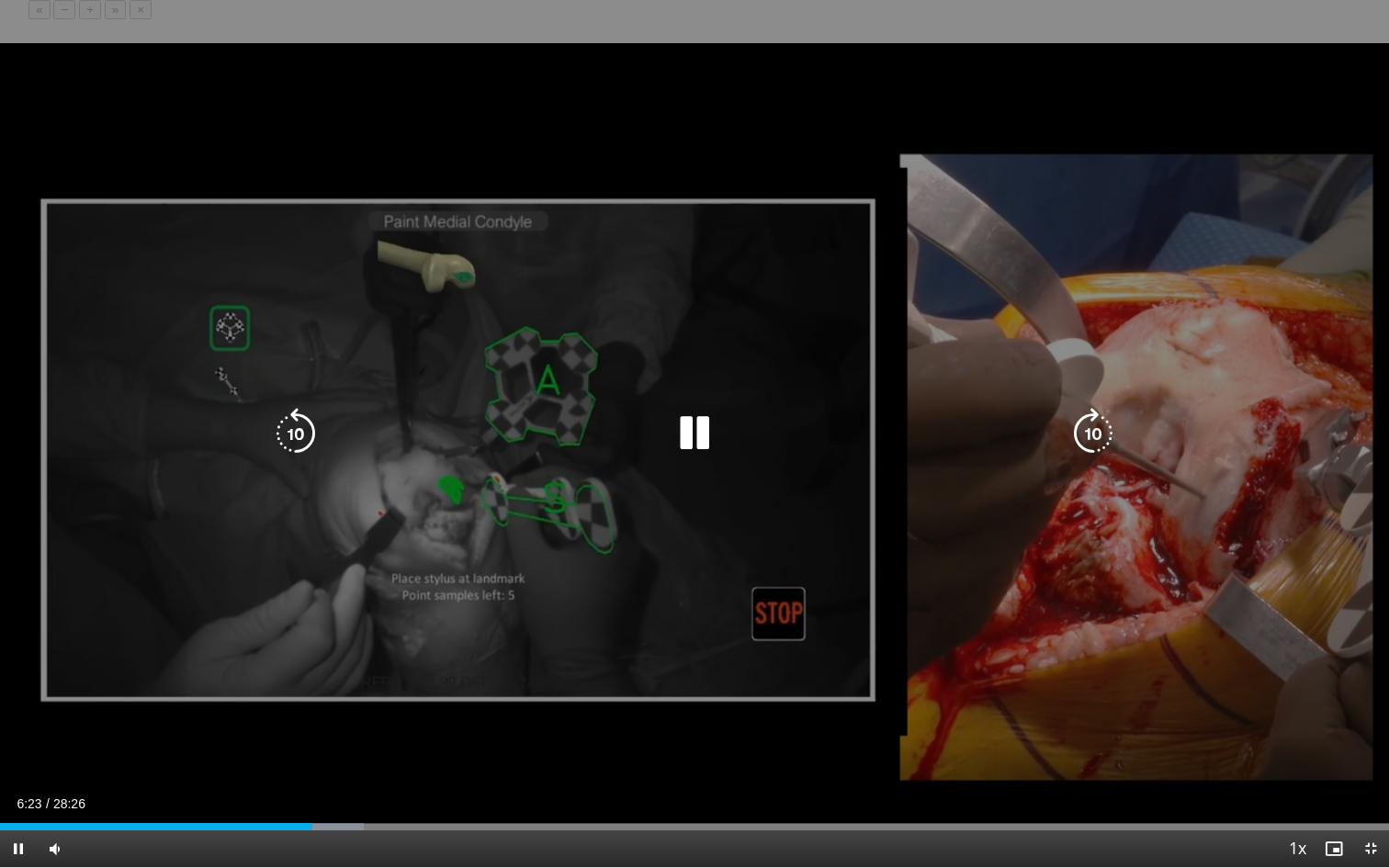 click at bounding box center [694, 434] 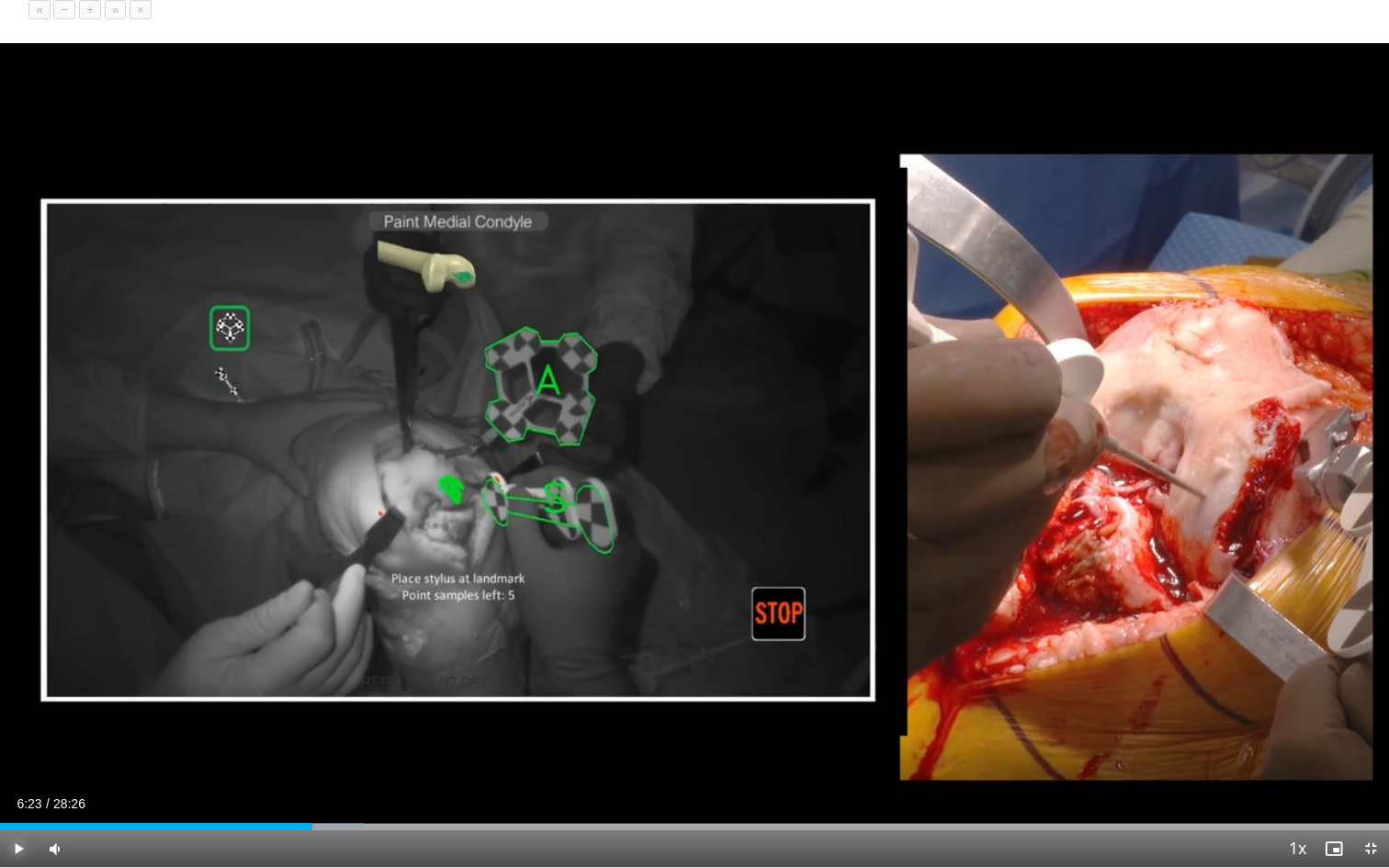 click at bounding box center (18, 849) 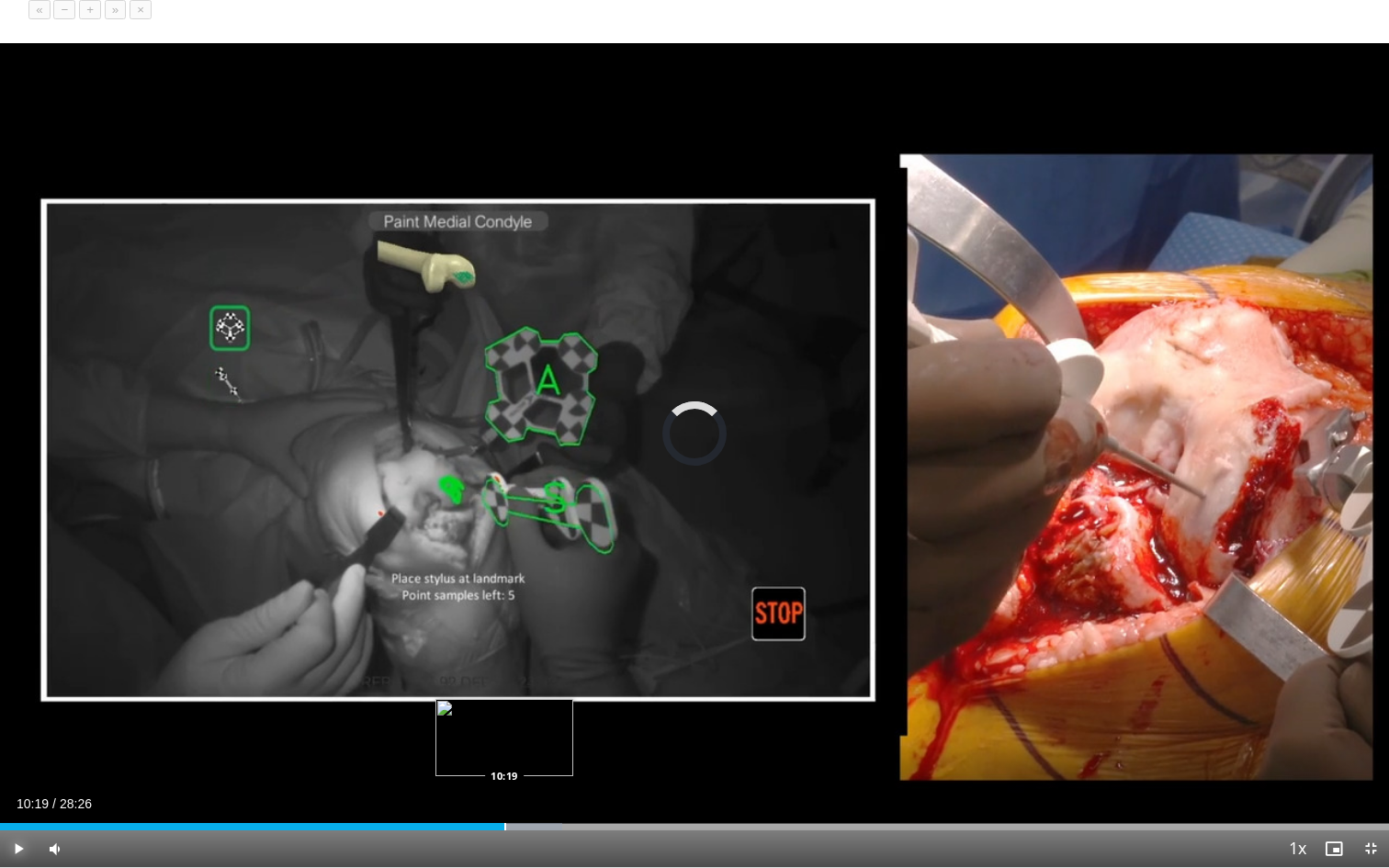 click at bounding box center [505, 827] 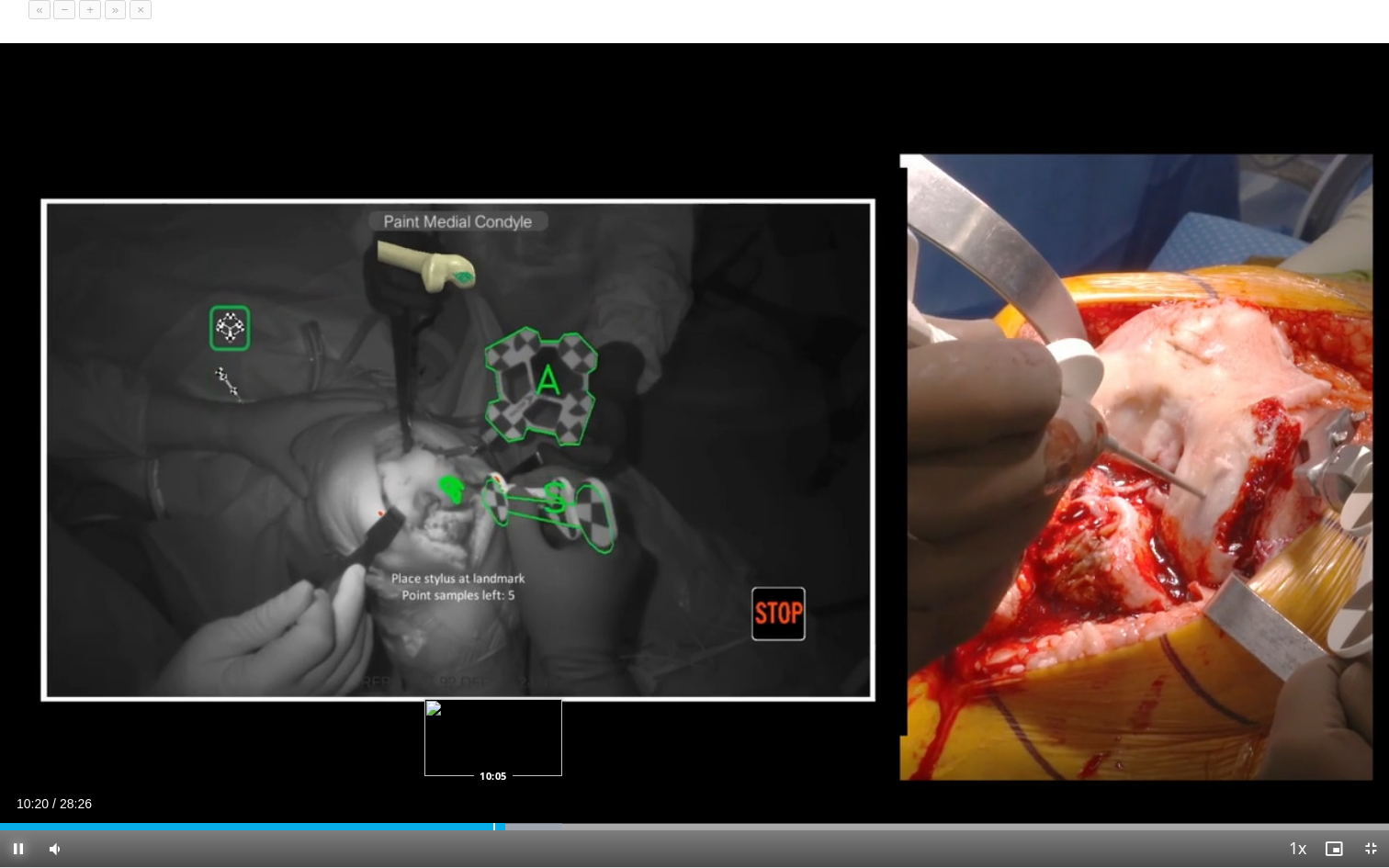 click at bounding box center [494, 827] 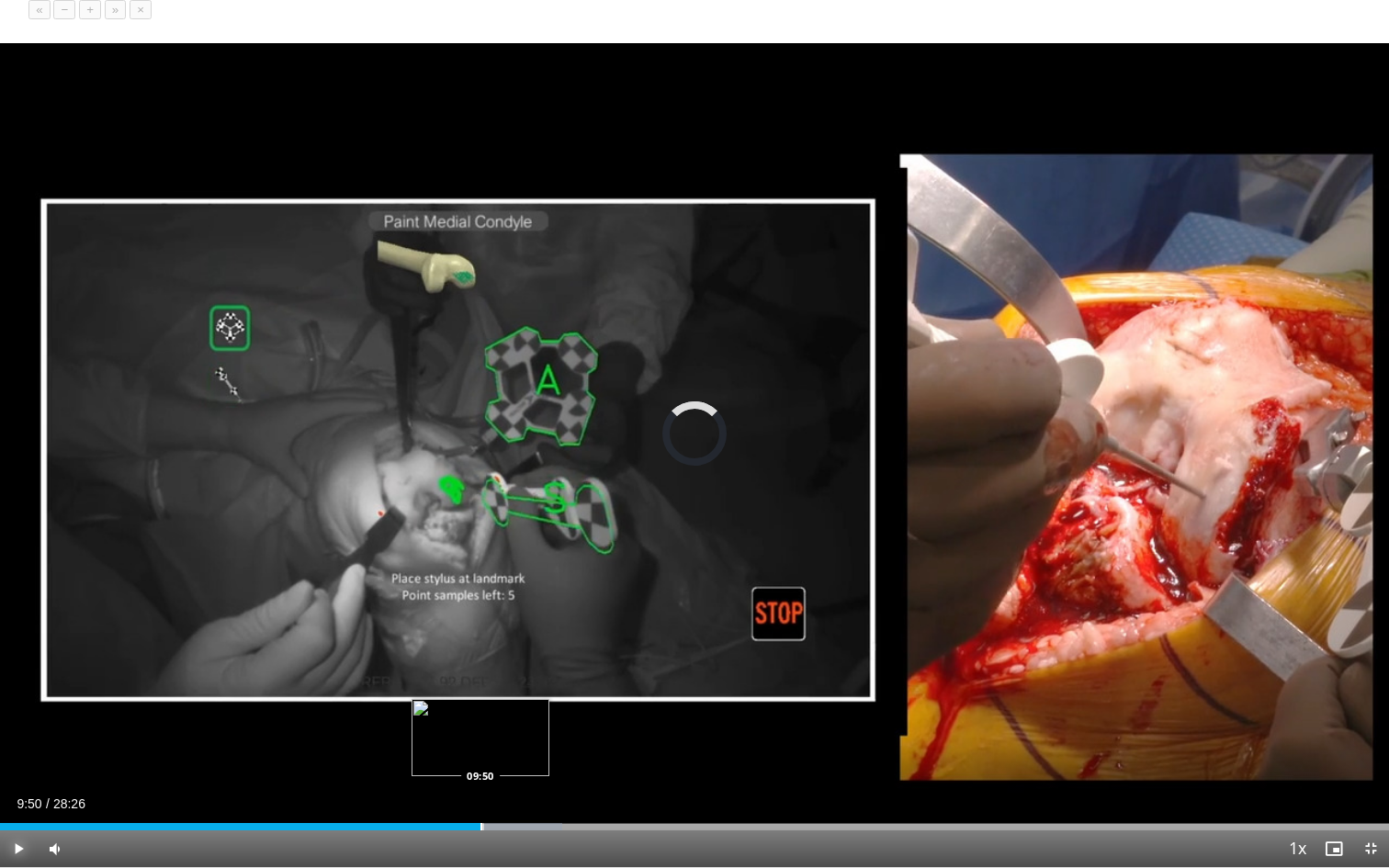 click at bounding box center [481, 827] 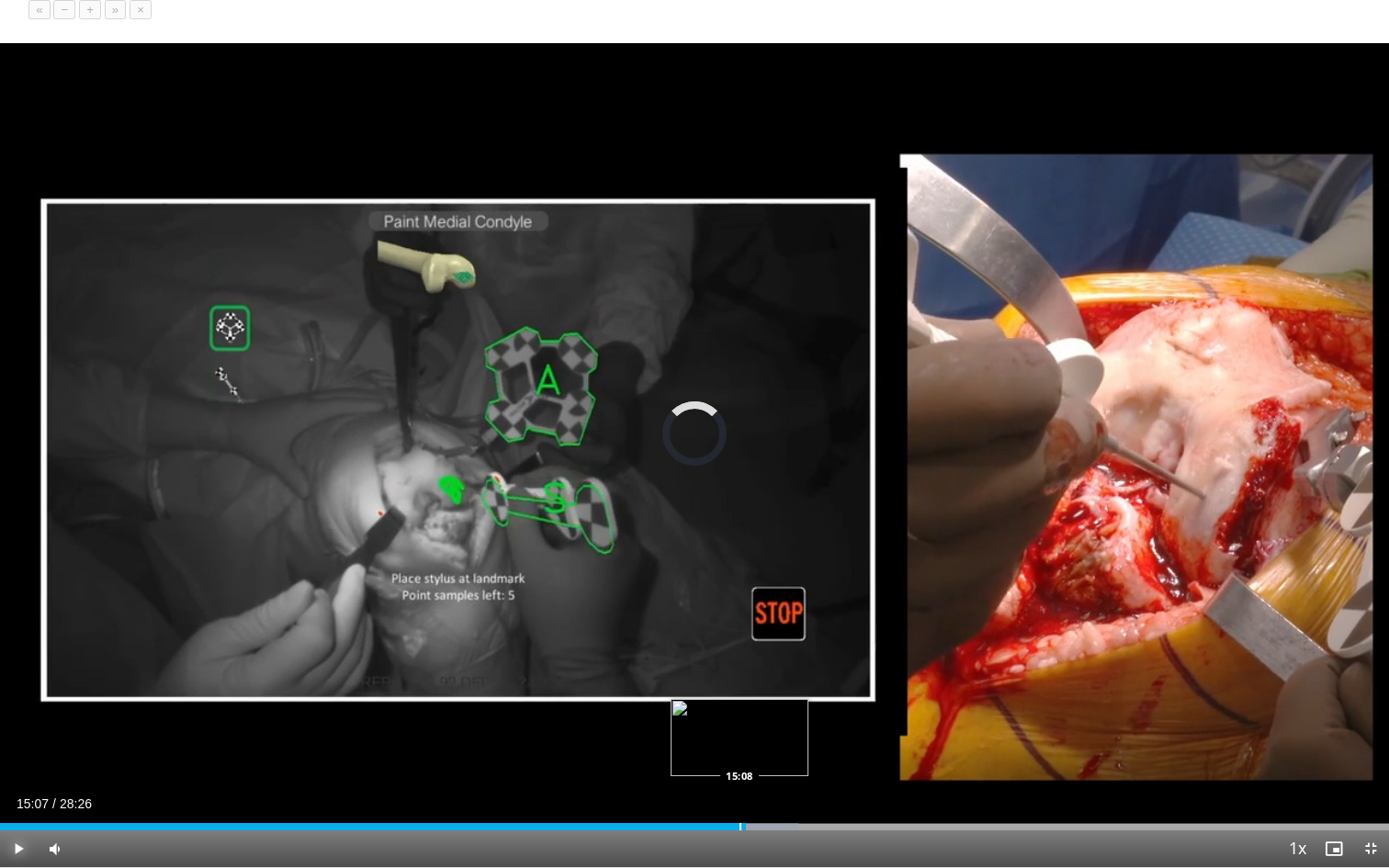 click on "Loaded :  57.50% 15:16 15:08" at bounding box center (694, 827) 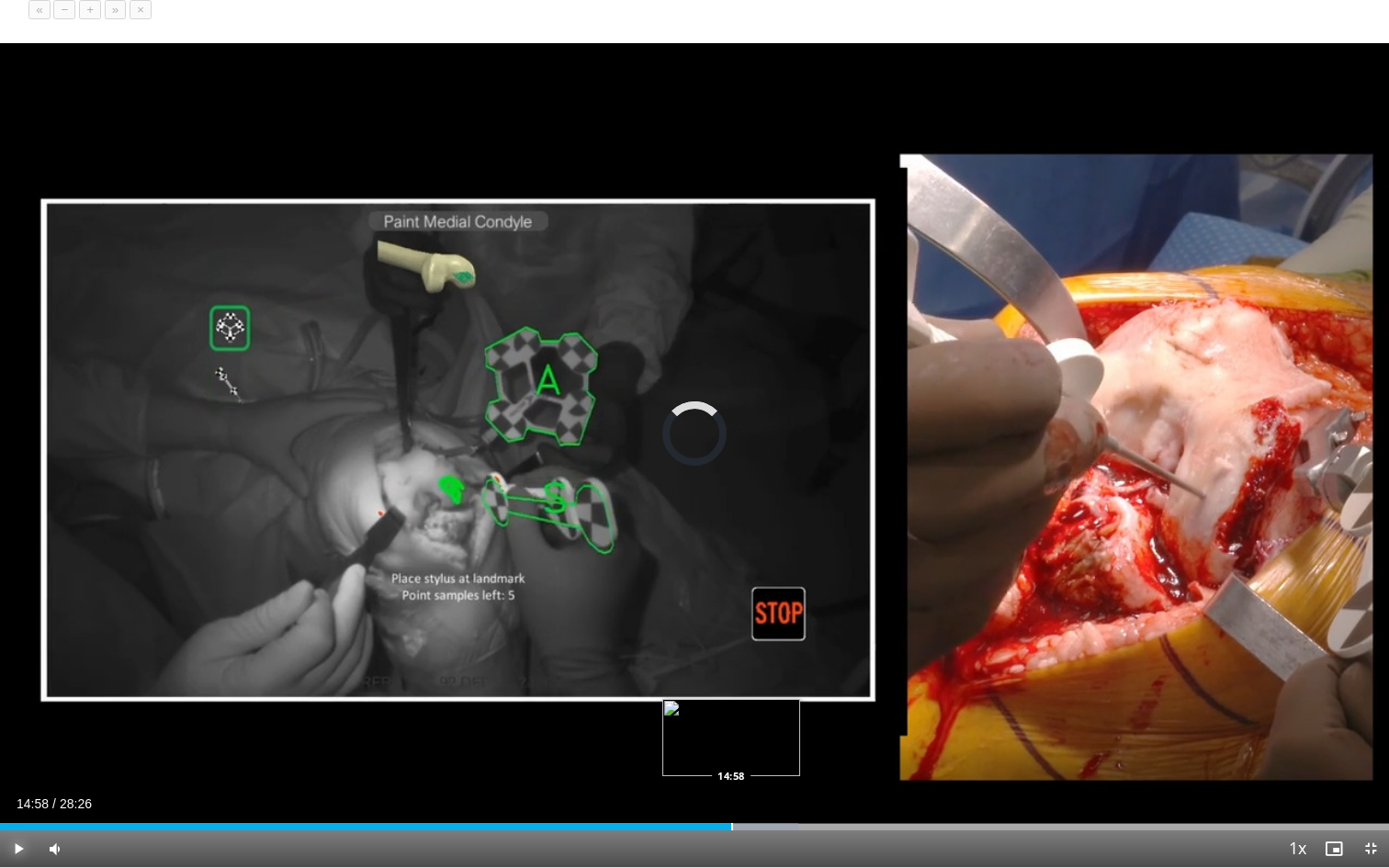 click at bounding box center (732, 827) 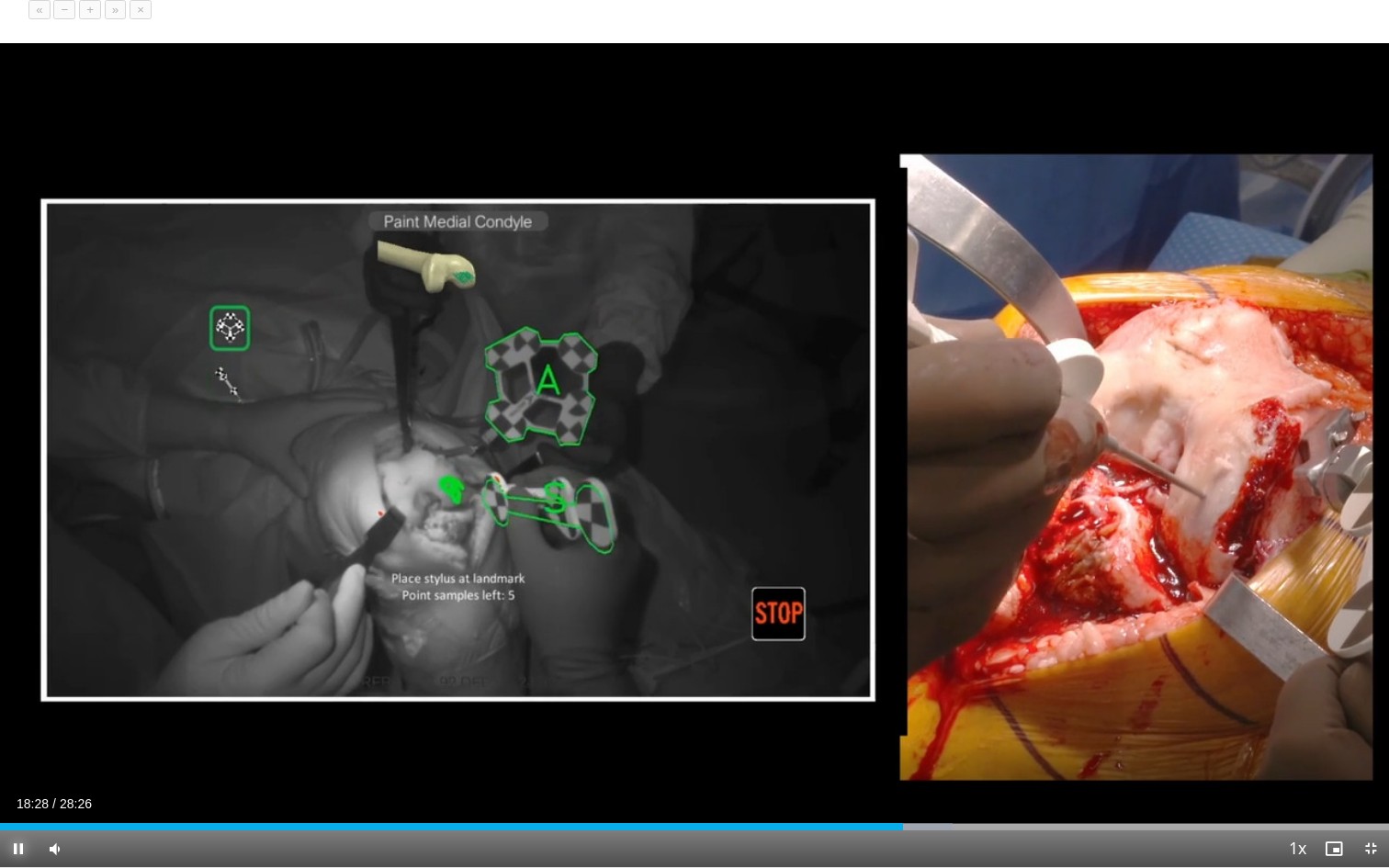 click at bounding box center (18, 849) 